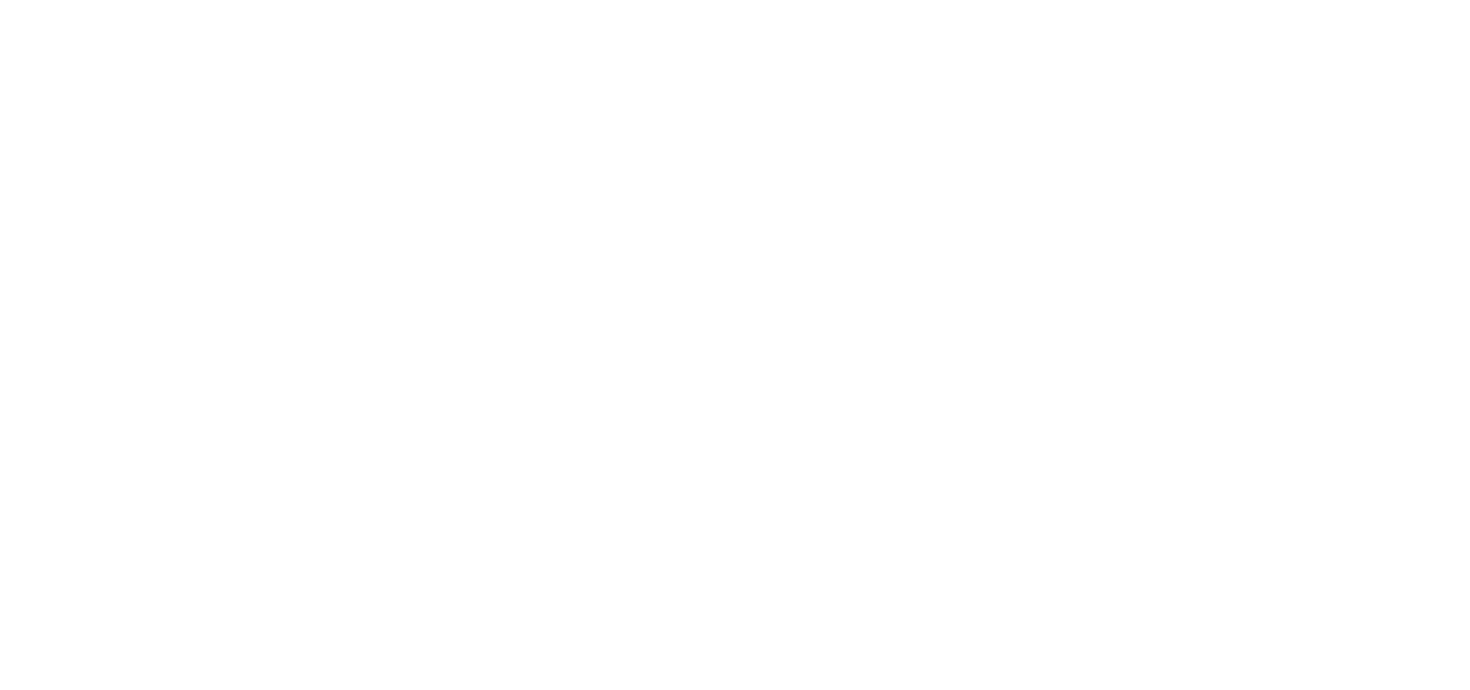 scroll, scrollTop: 0, scrollLeft: 0, axis: both 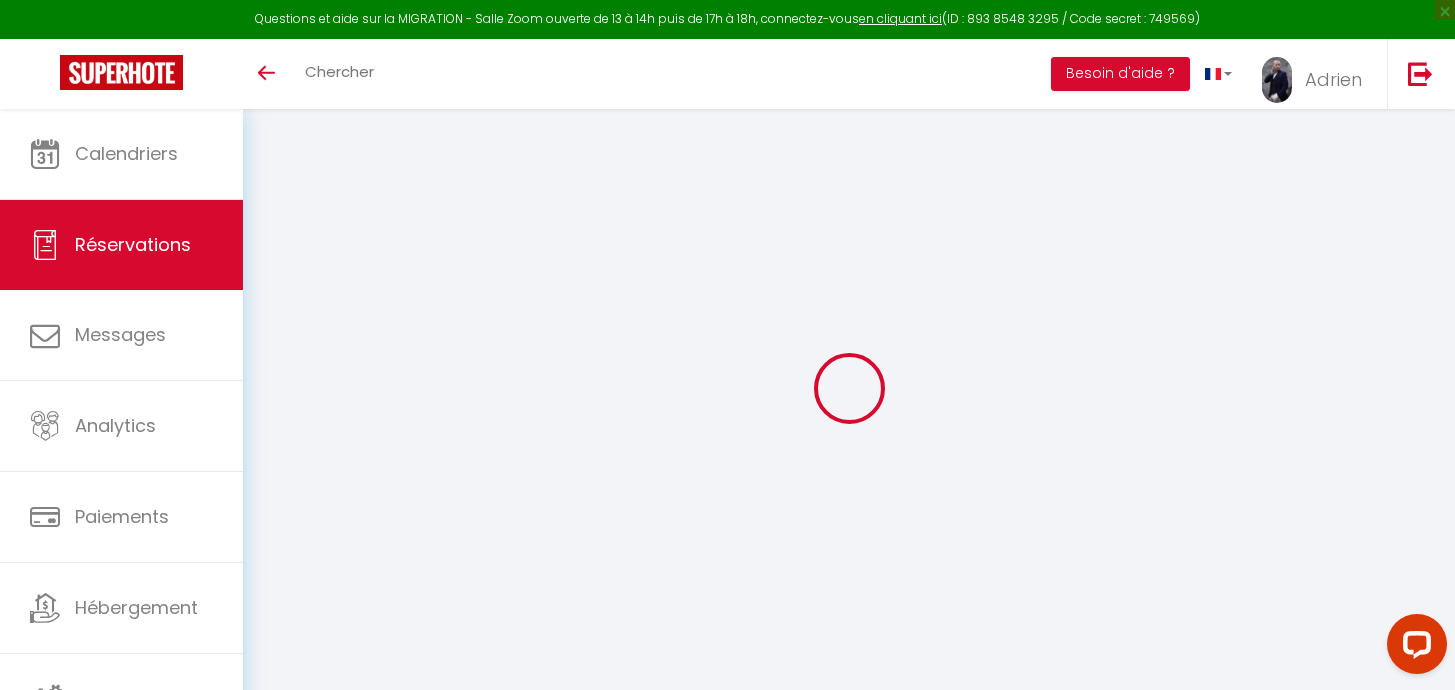 select 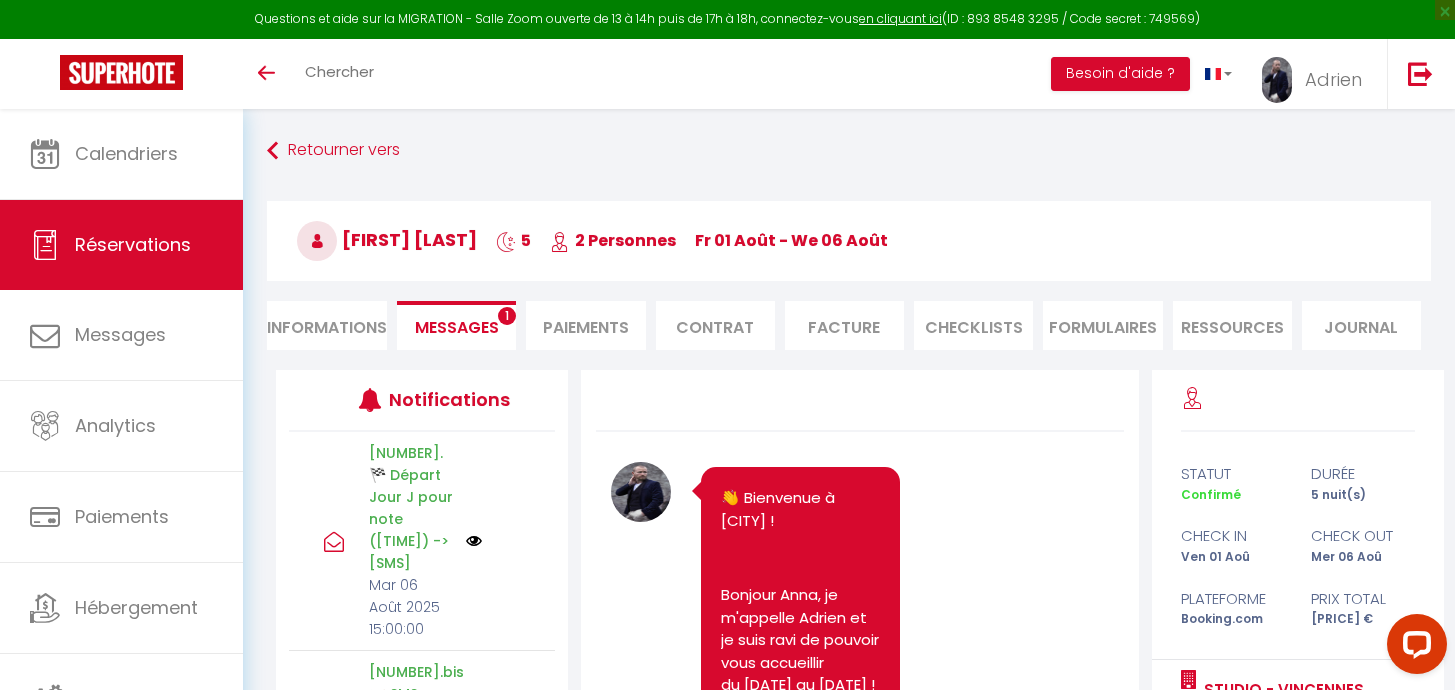 scroll, scrollTop: 10181, scrollLeft: 0, axis: vertical 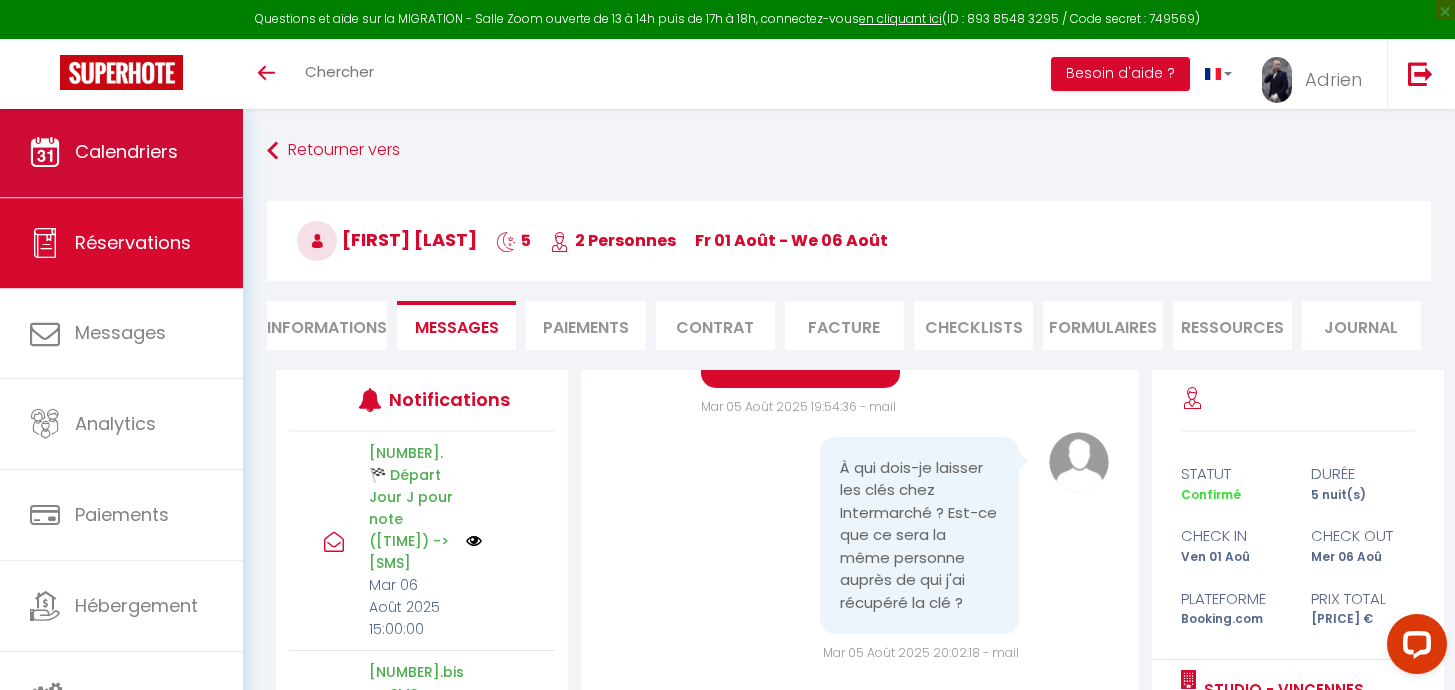 click on "Calendriers" at bounding box center [126, 151] 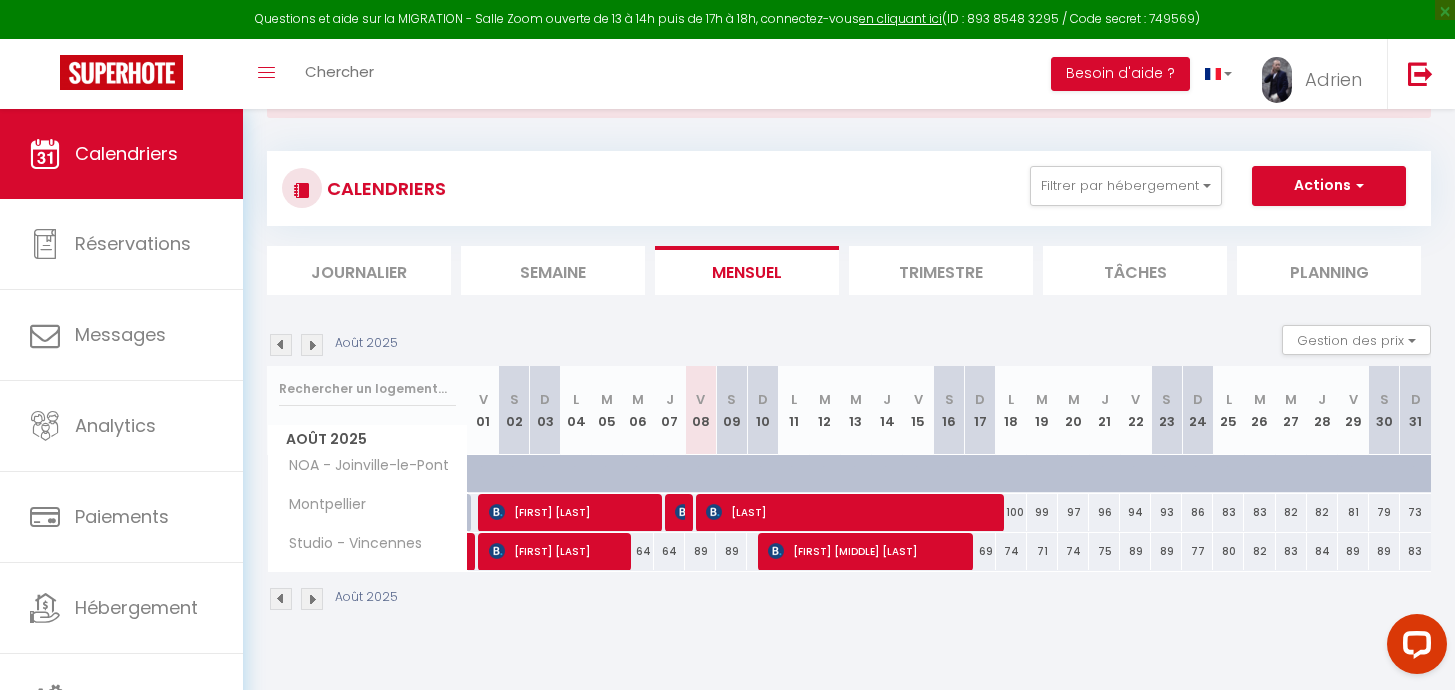 scroll, scrollTop: 109, scrollLeft: 0, axis: vertical 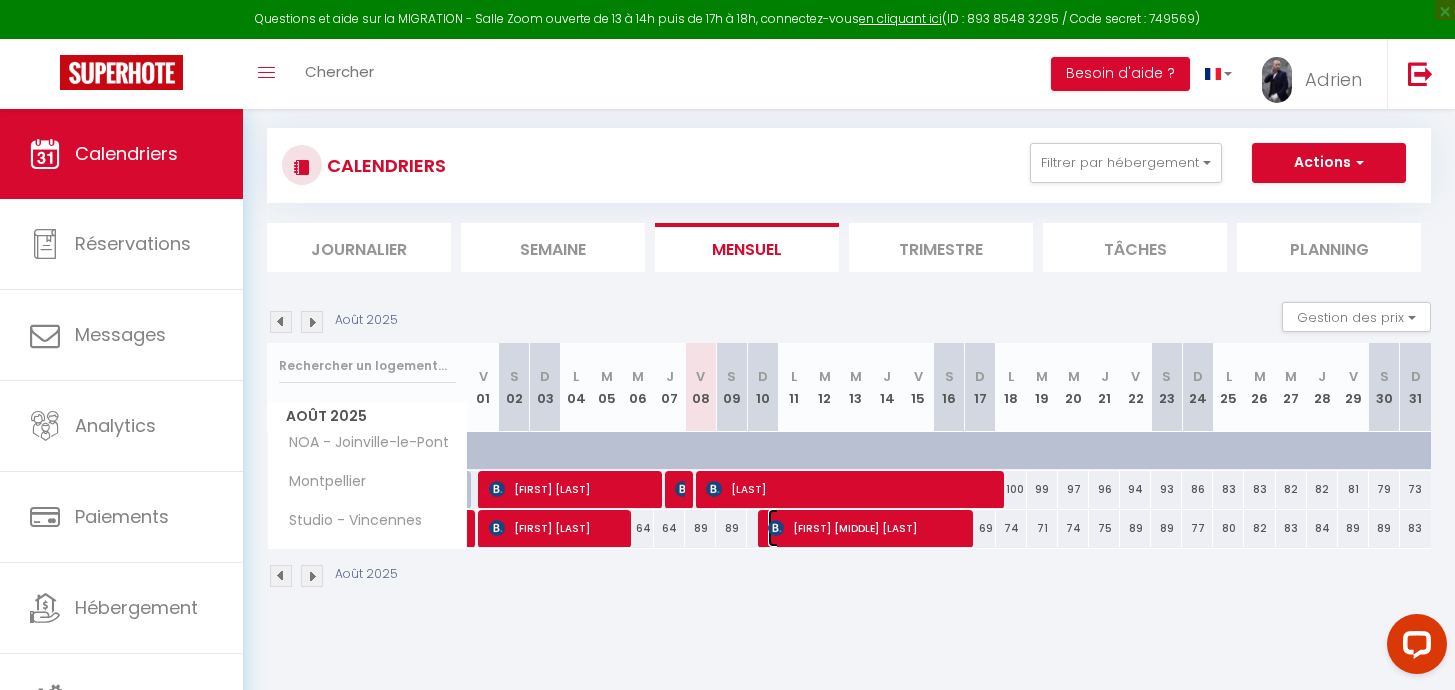 click on "[FIRST] [MIDDLE] [LAST]" at bounding box center (866, 528) 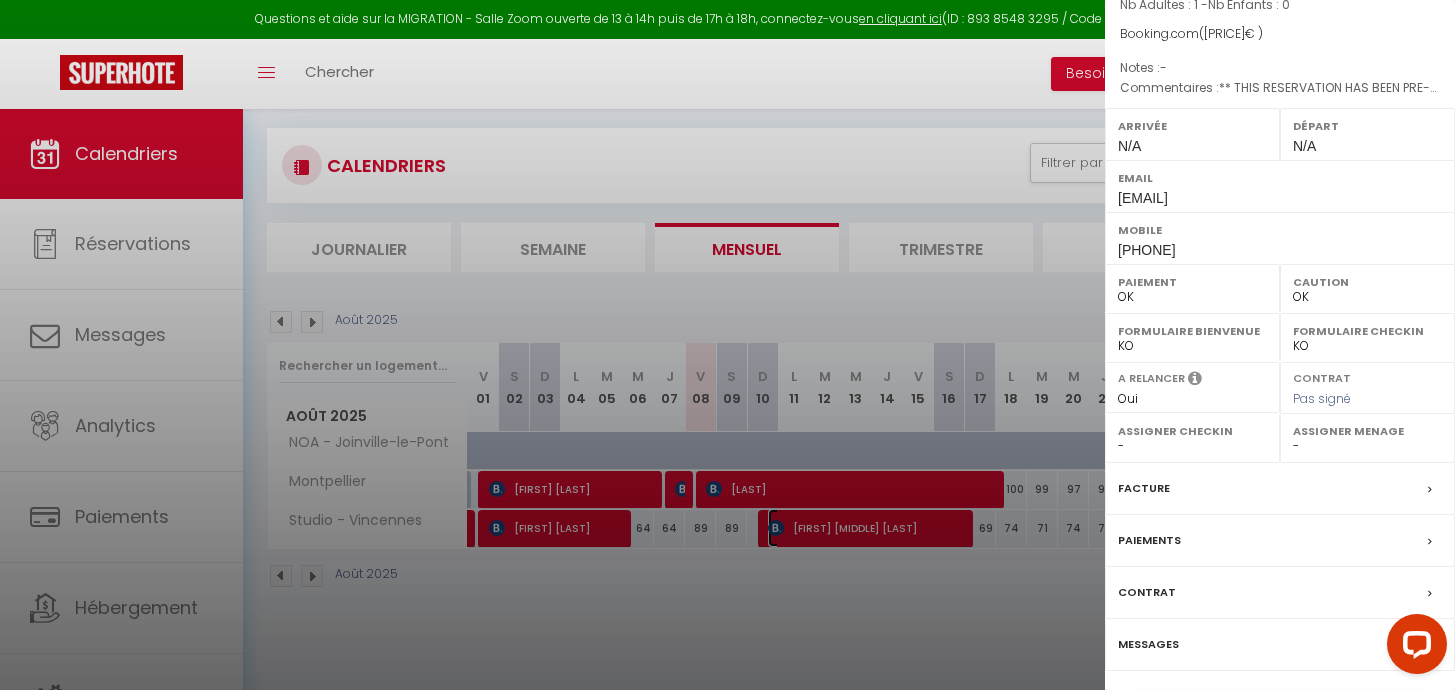 scroll, scrollTop: 274, scrollLeft: 0, axis: vertical 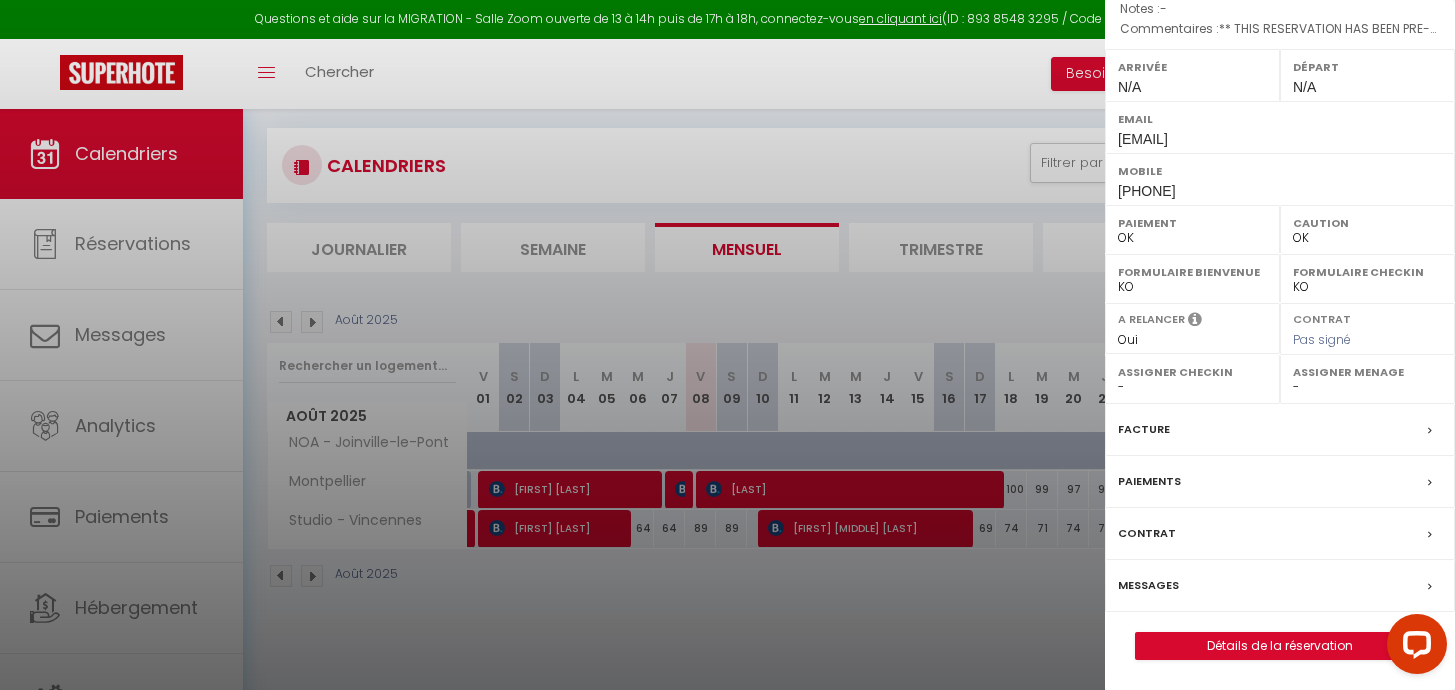 click on "Paiements" at bounding box center (1280, 482) 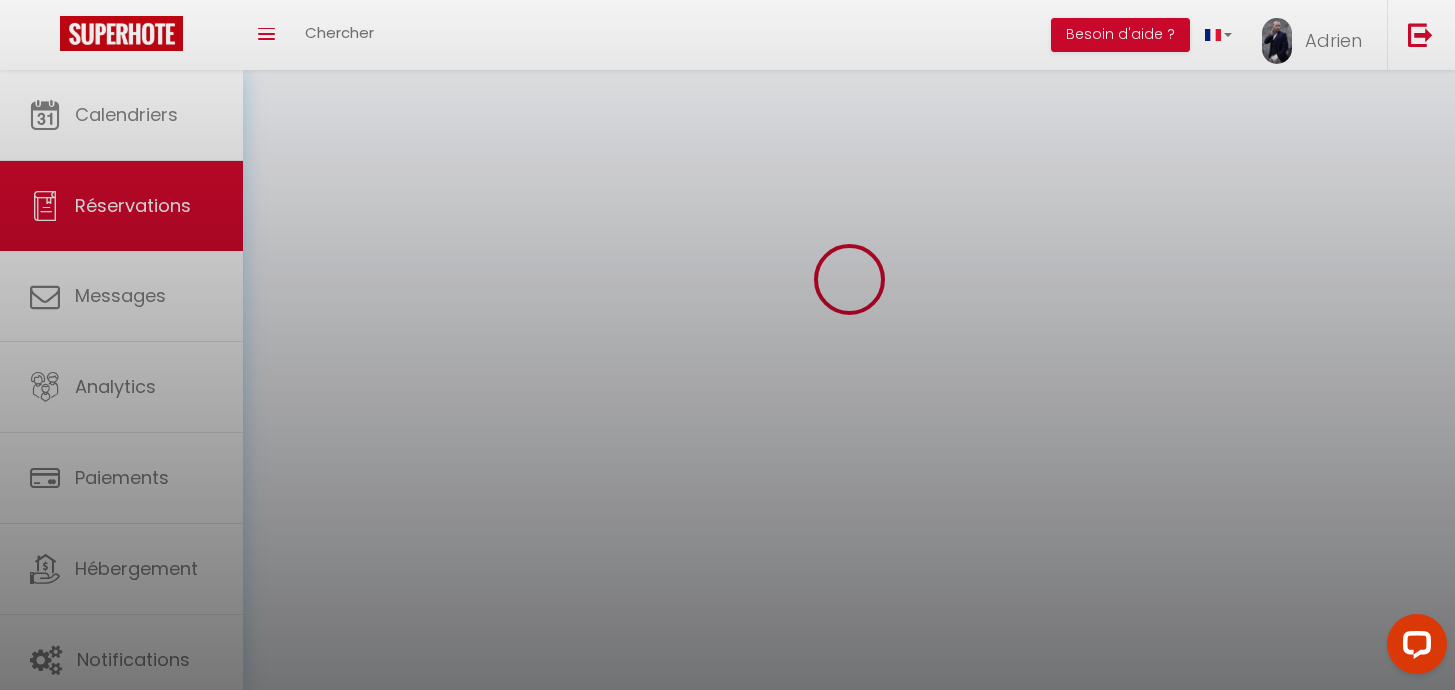 scroll, scrollTop: 0, scrollLeft: 0, axis: both 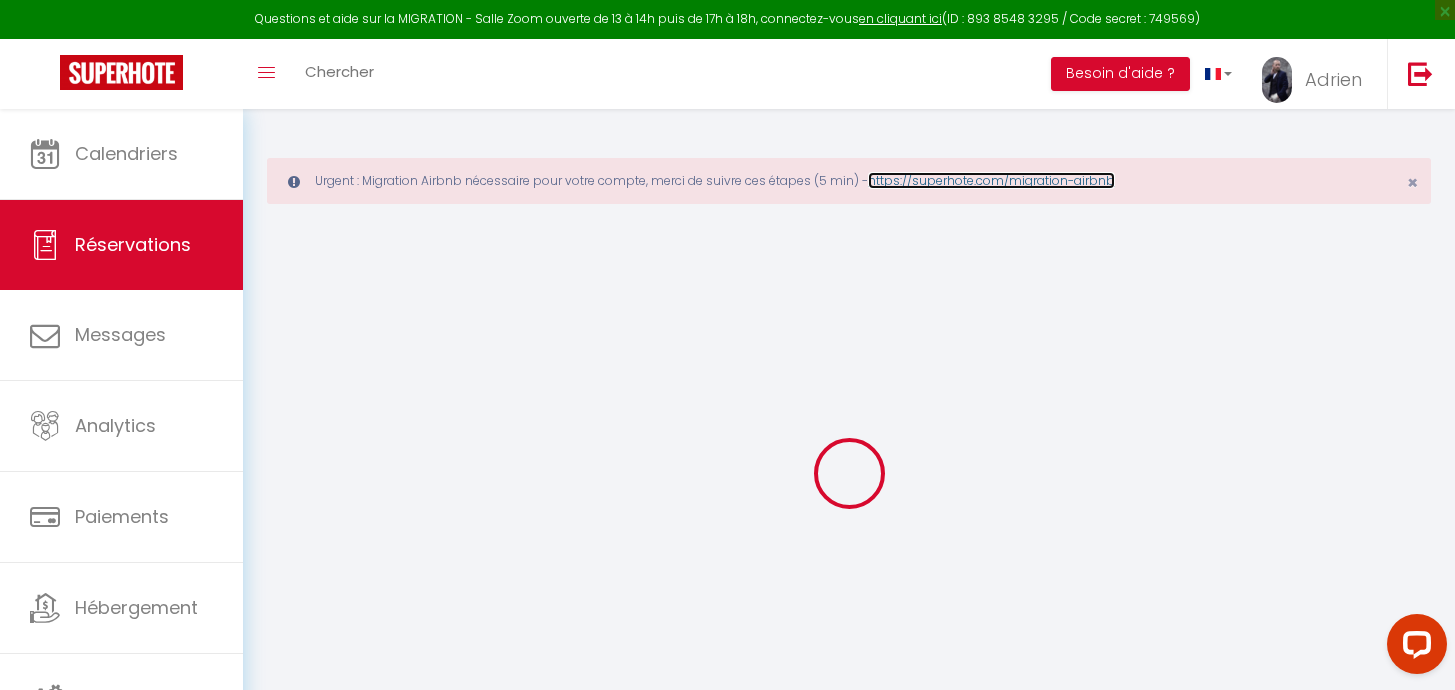 click on "https://superhote.com/migration-airbnb" at bounding box center (991, 180) 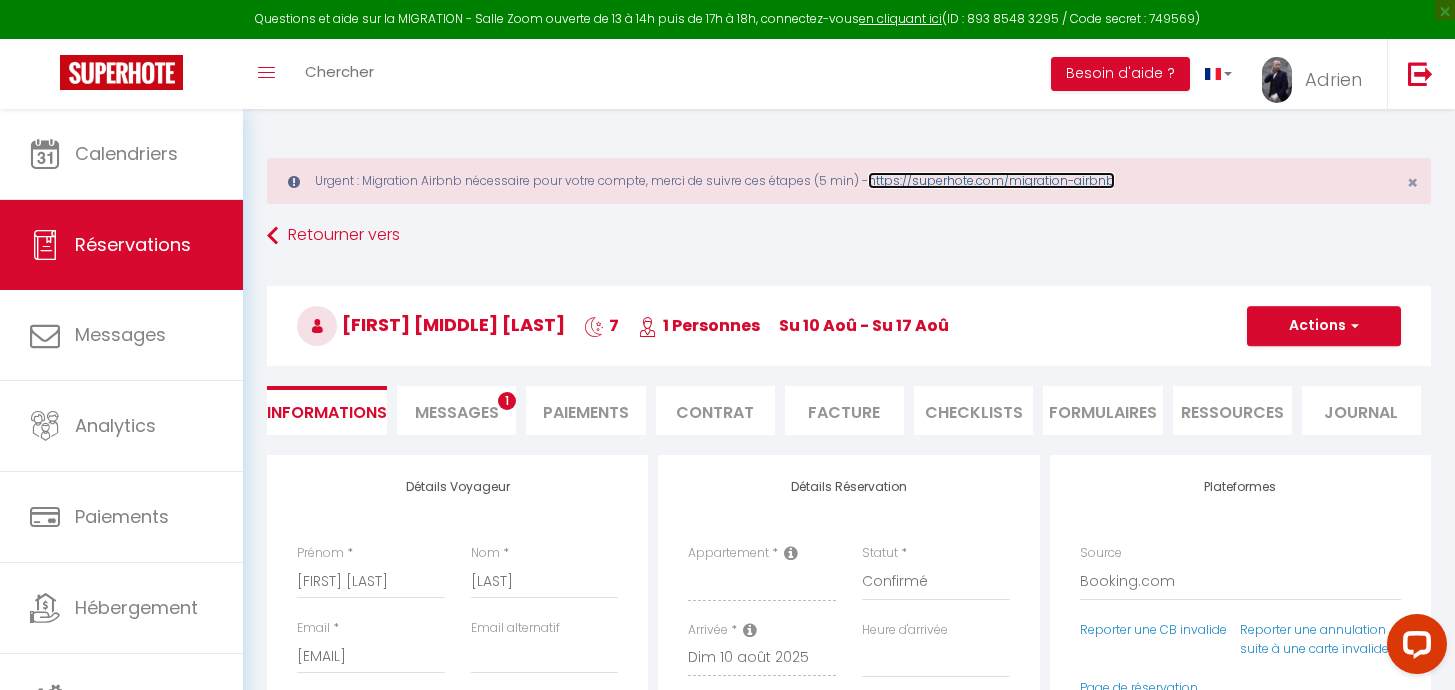 select 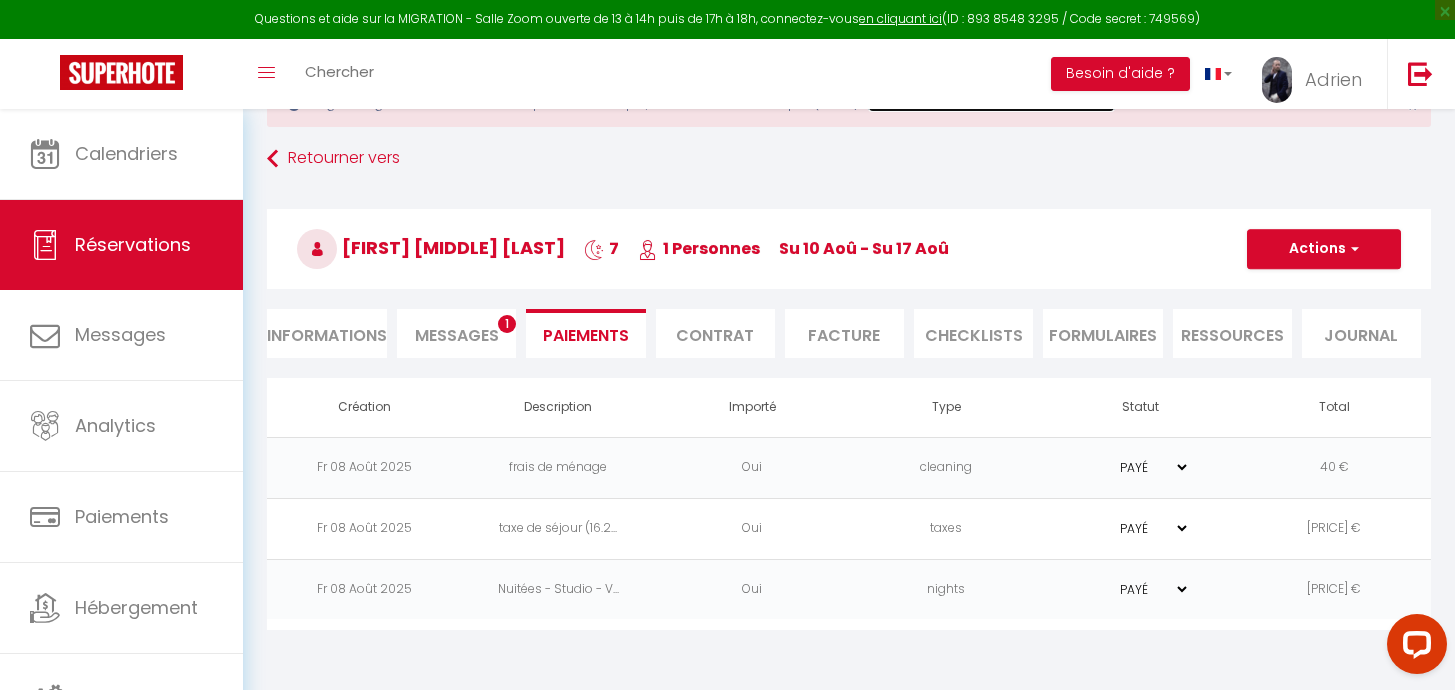 scroll, scrollTop: 109, scrollLeft: 0, axis: vertical 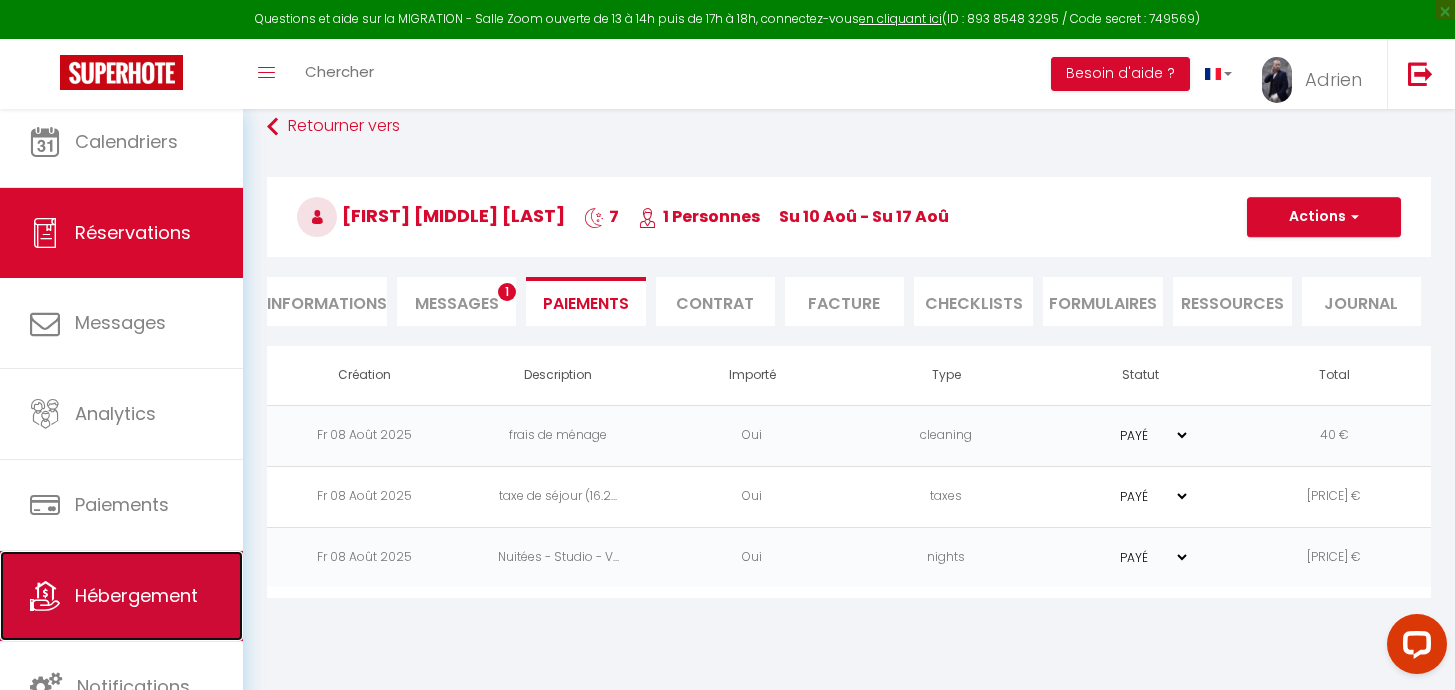 click on "Hébergement" at bounding box center (136, 595) 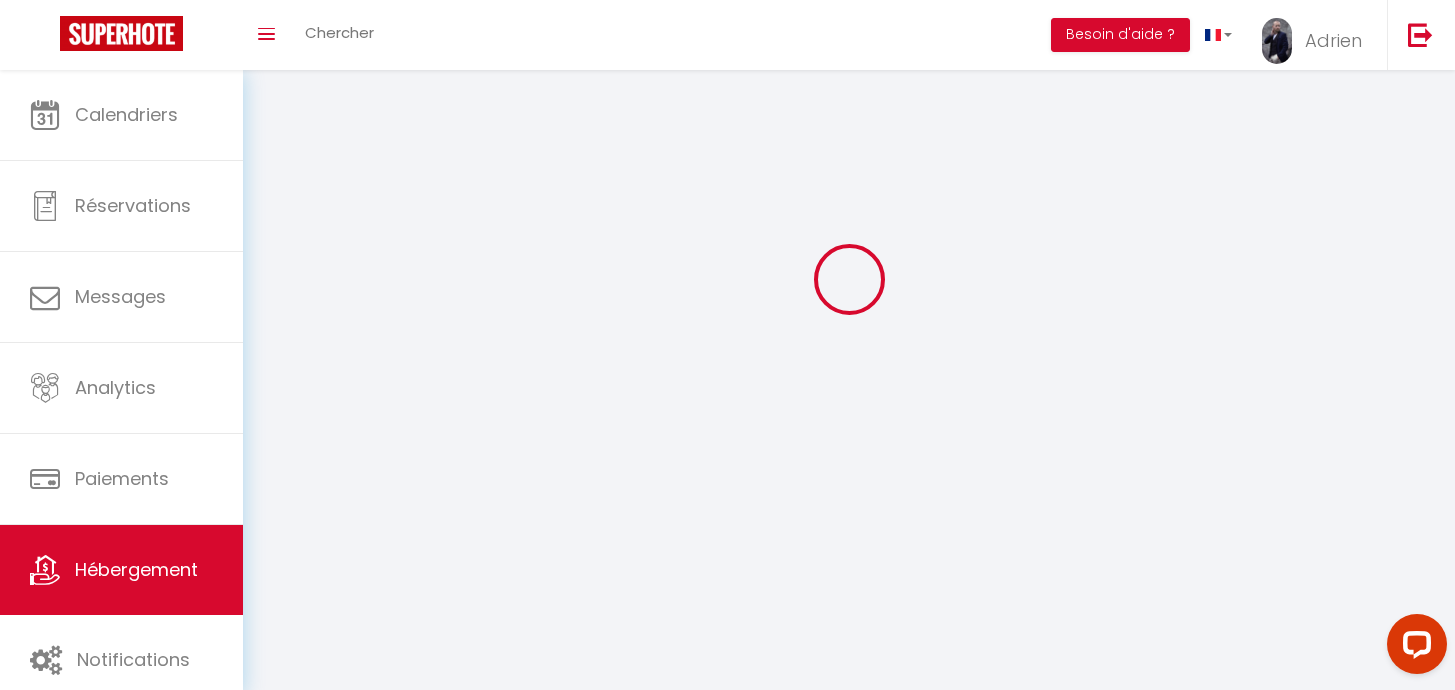 scroll, scrollTop: 0, scrollLeft: 0, axis: both 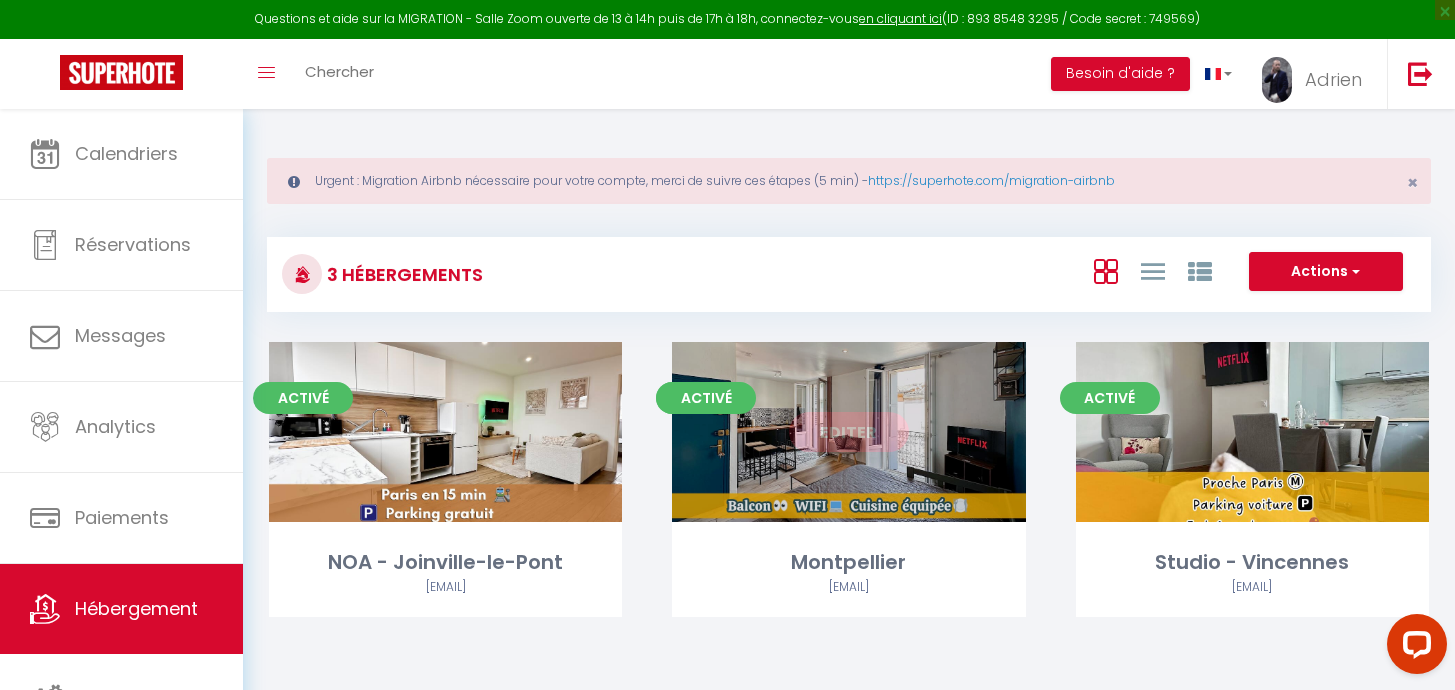 click on "Editer" at bounding box center [849, 432] 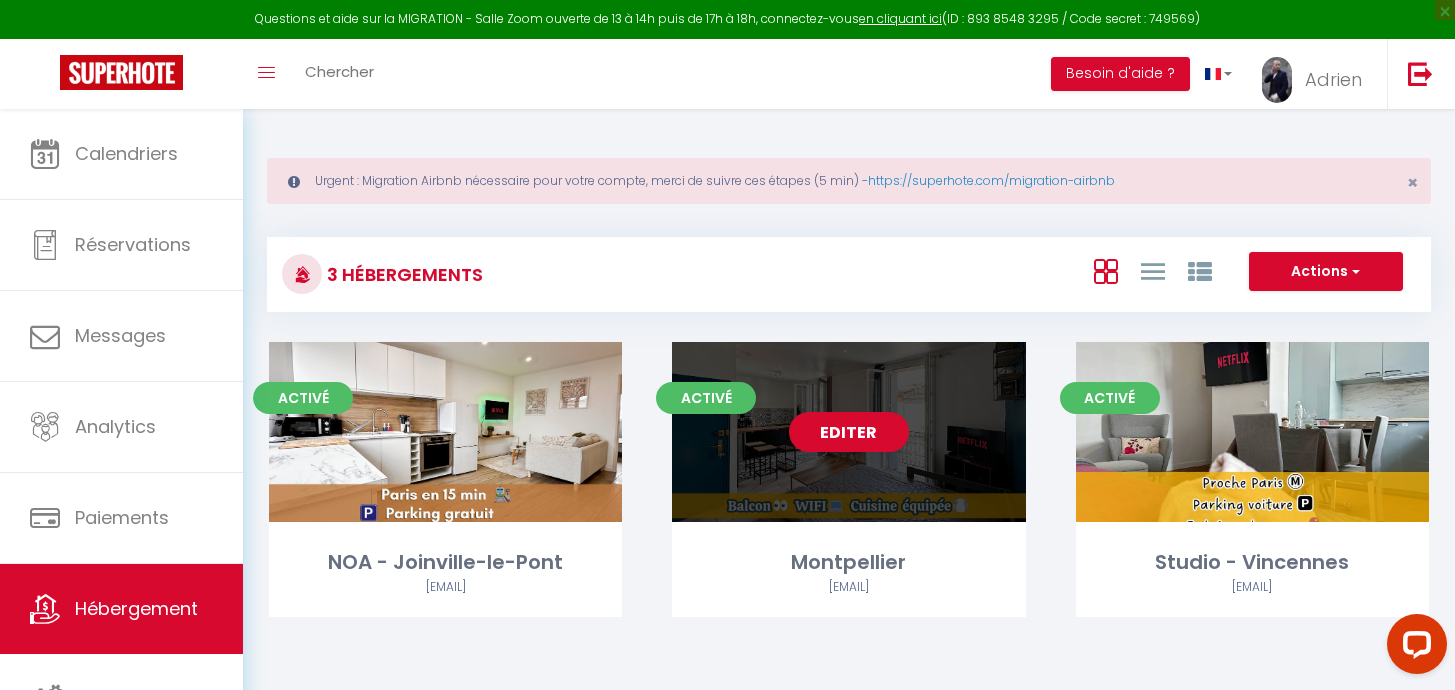 click on "Editer" at bounding box center [849, 432] 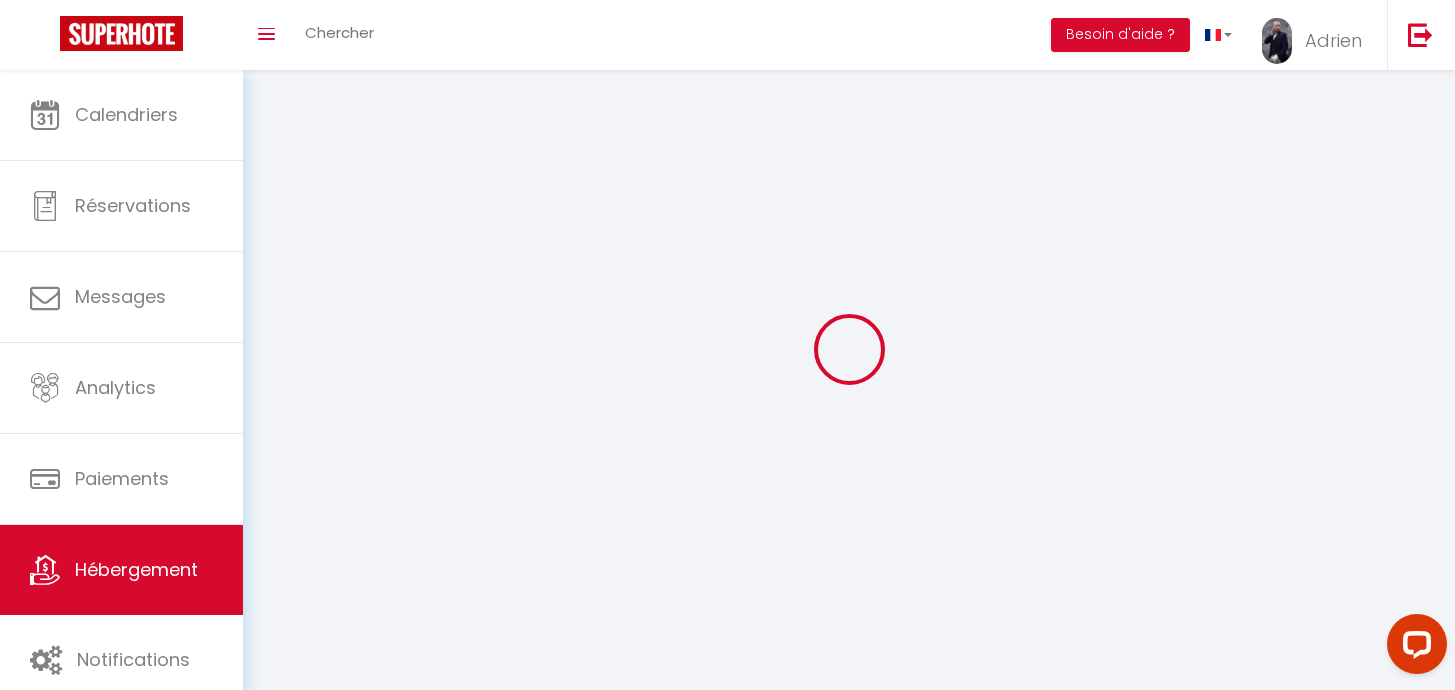 select 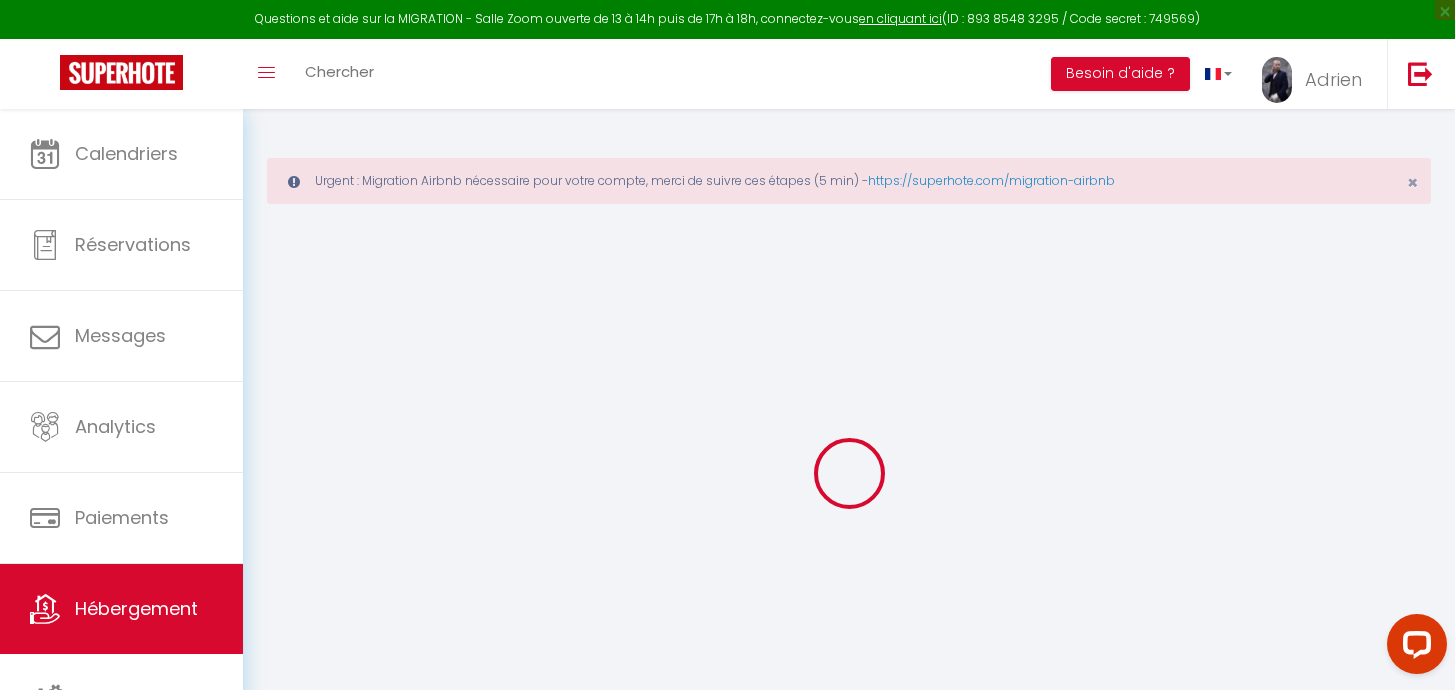 select on "+ 10 %" 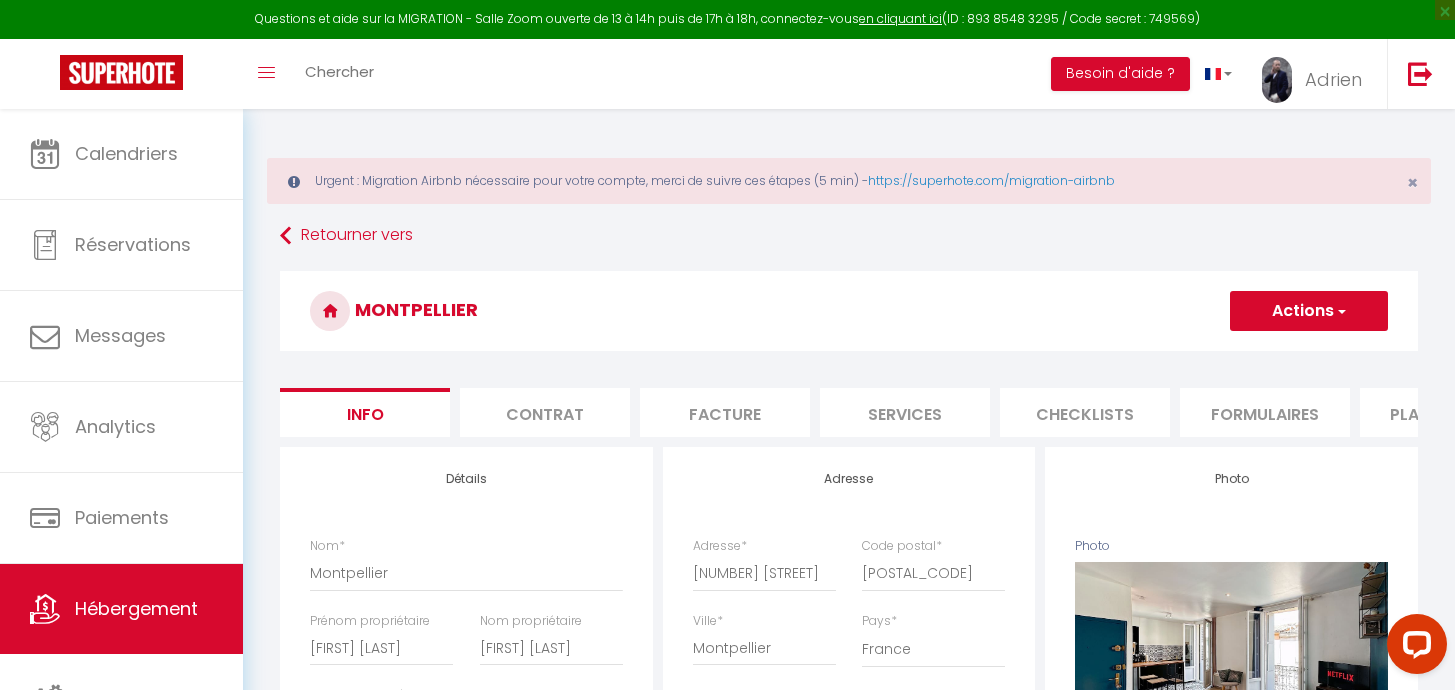 select 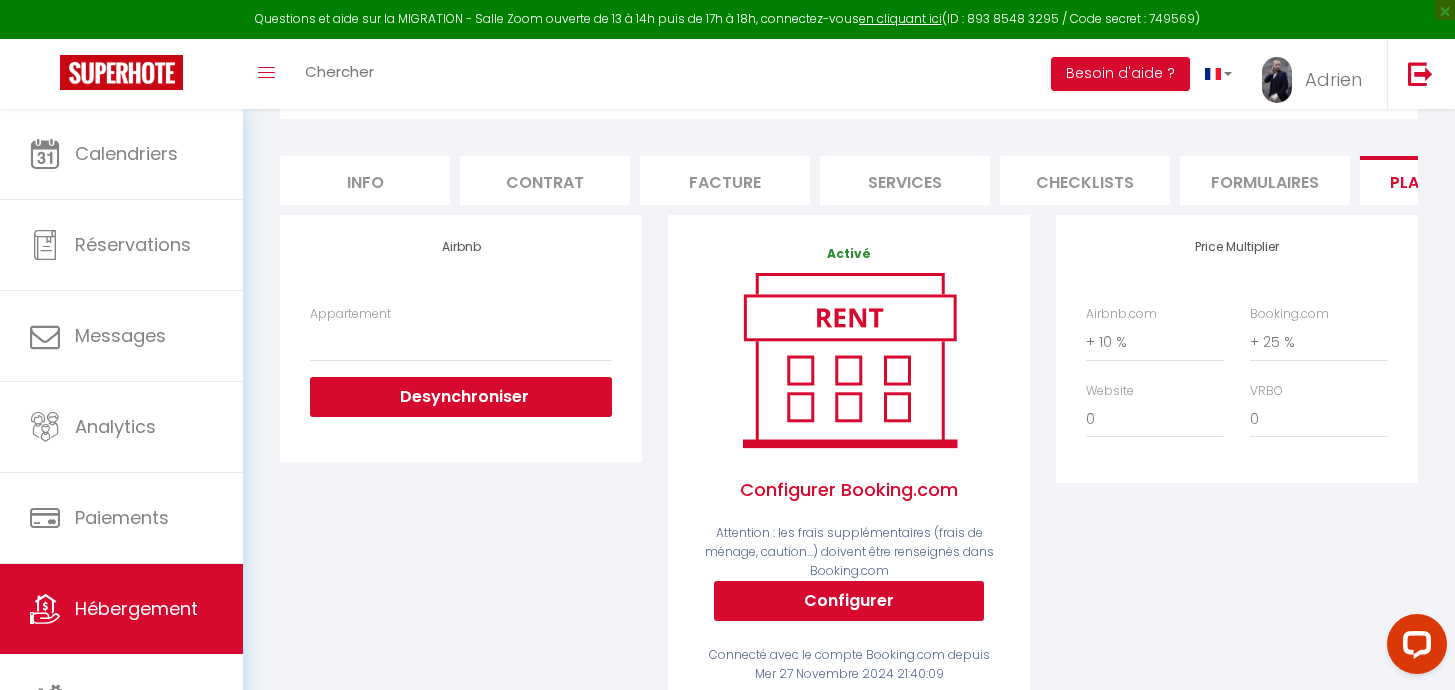 scroll, scrollTop: 237, scrollLeft: 0, axis: vertical 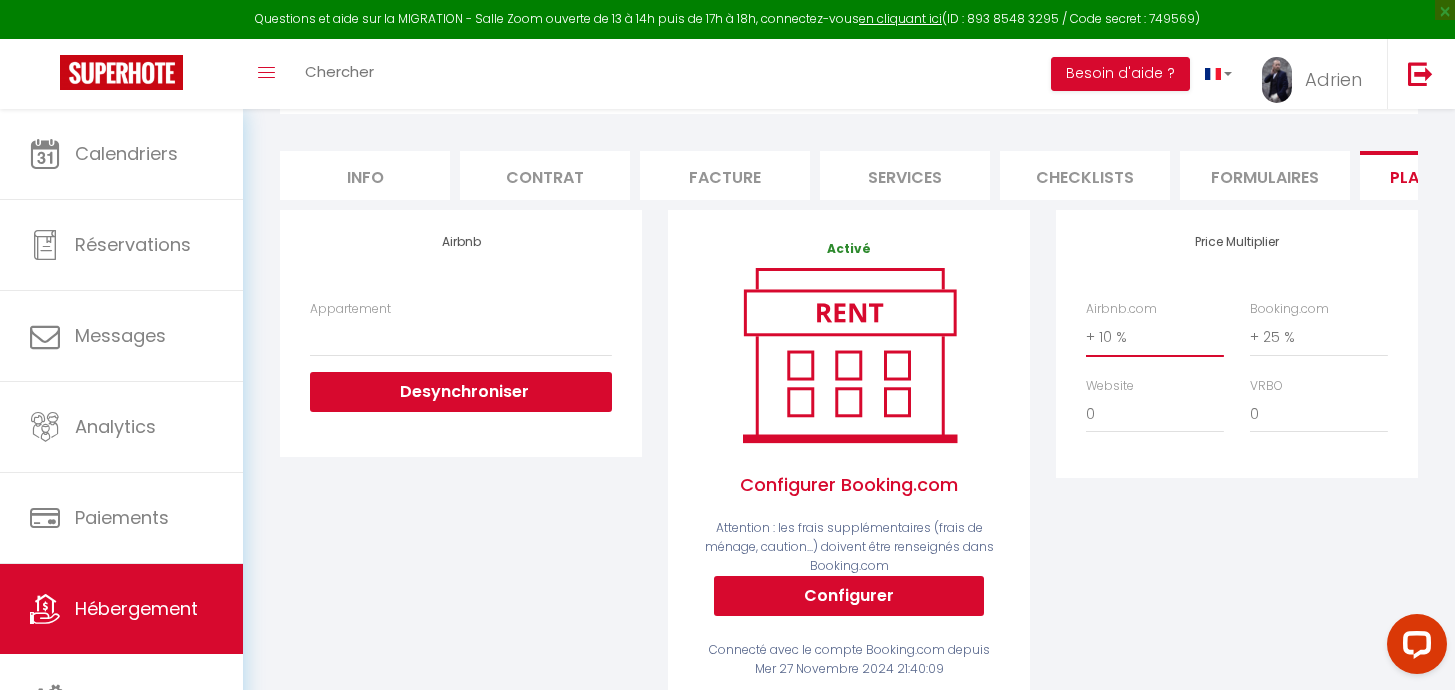 click on "0
+ 1 %
+ 2 %
+ 3 %
+ 4 %
+ 5 %
+ 6 %
+ 7 %
+ 8 %
+ 9 %" at bounding box center (1155, 337) 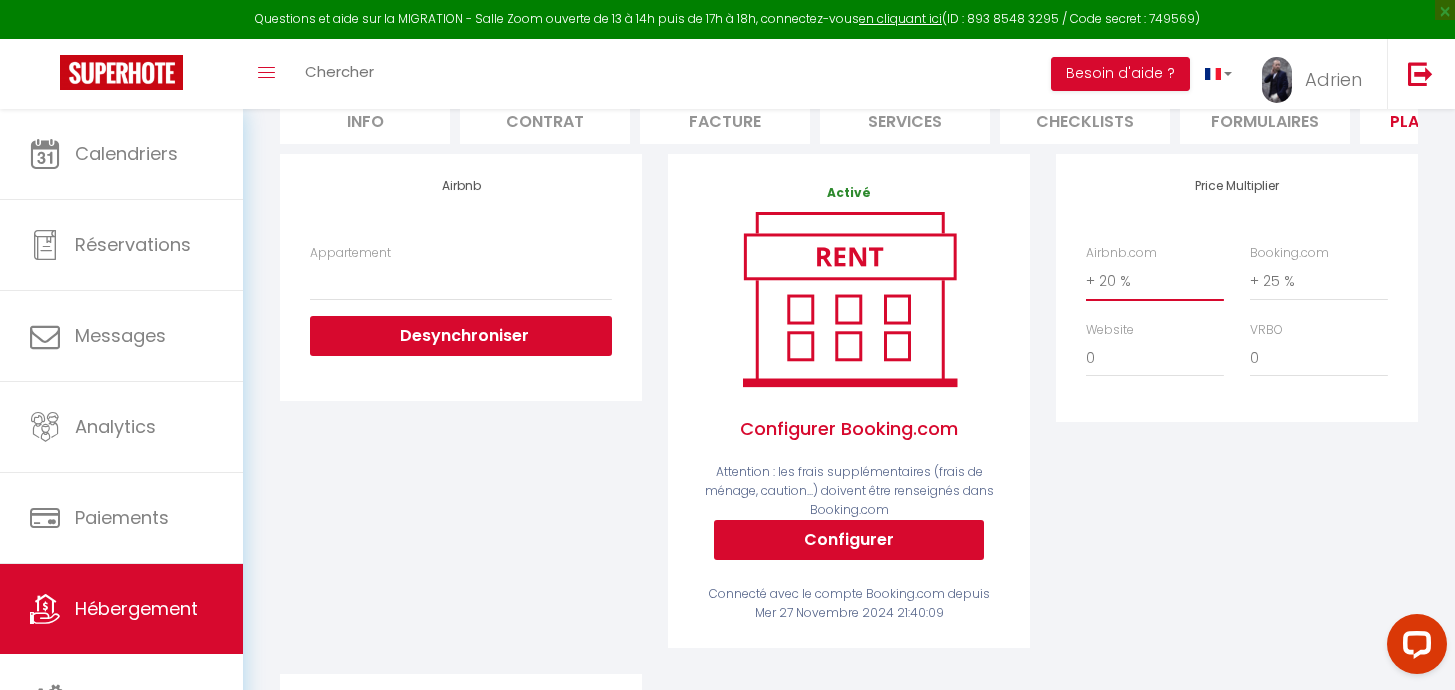scroll, scrollTop: 0, scrollLeft: 0, axis: both 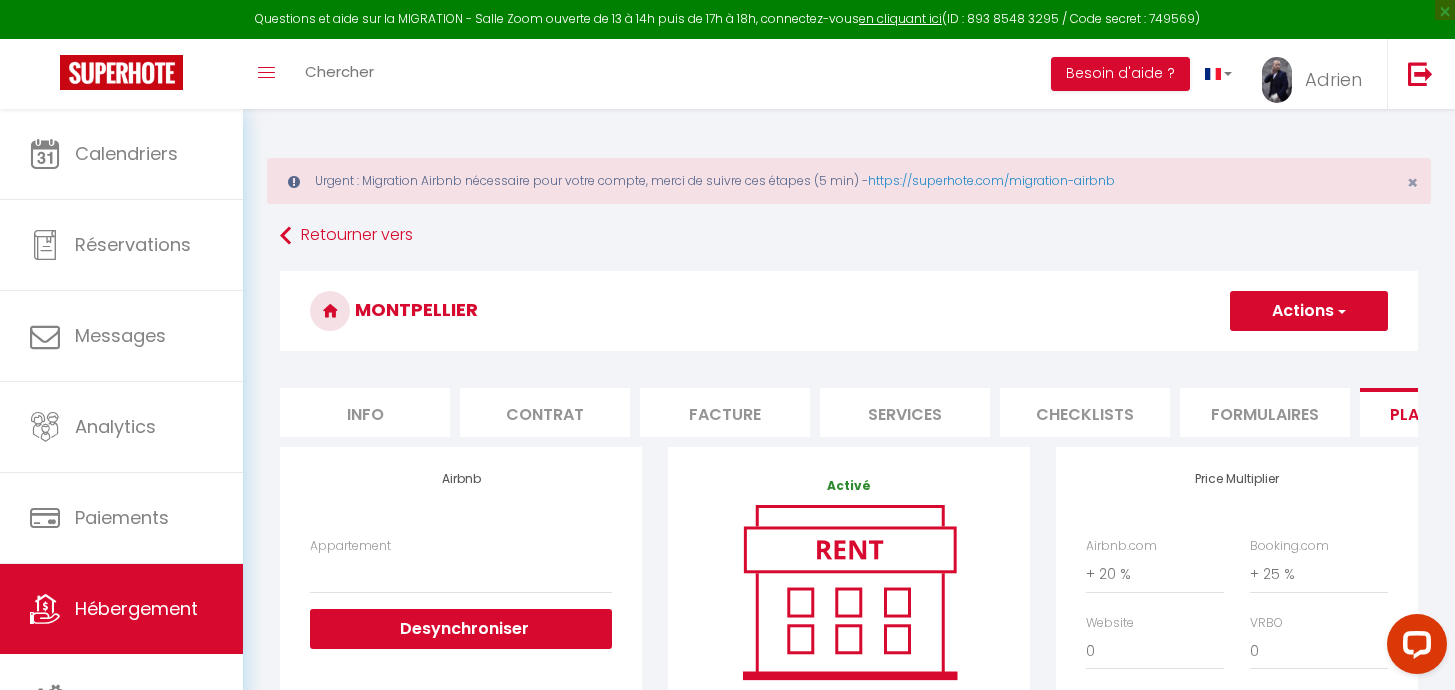 click on "Actions" at bounding box center [1309, 311] 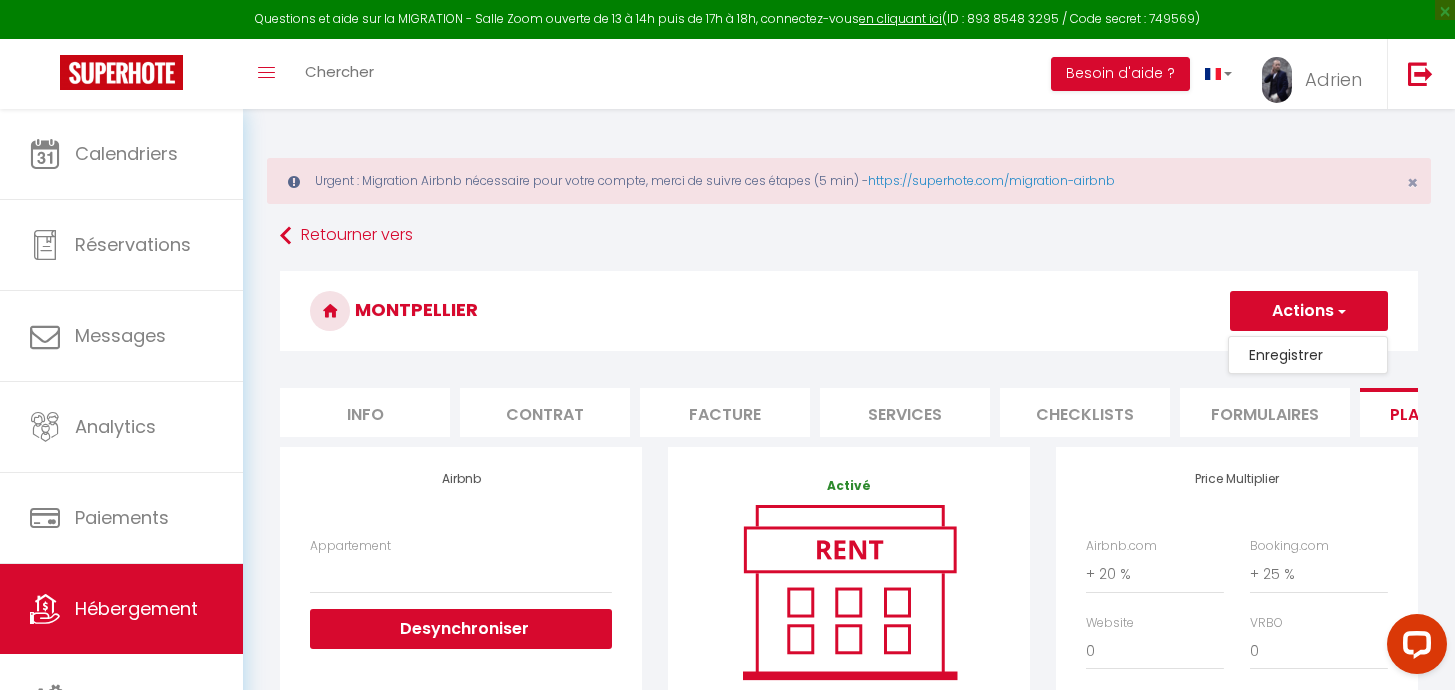 click on "Enregistrer" at bounding box center (1308, 355) 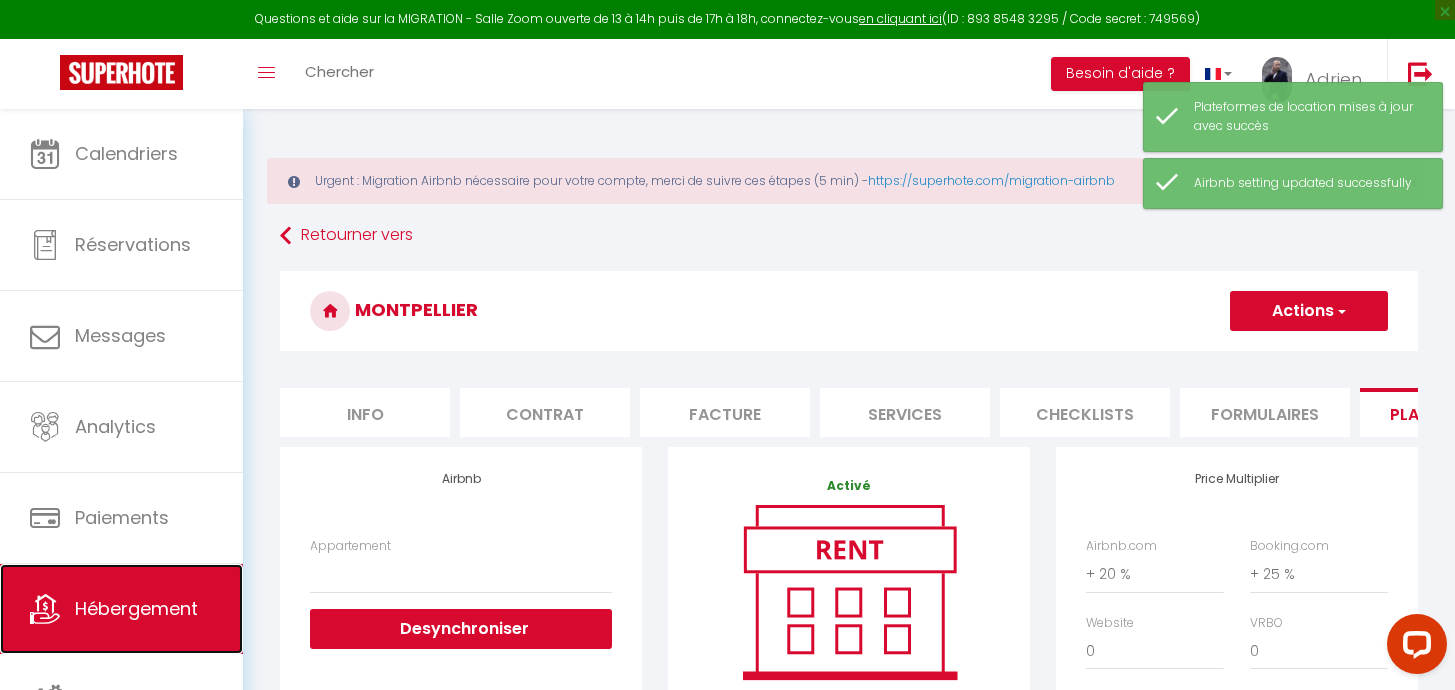 click on "Hébergement" at bounding box center (136, 608) 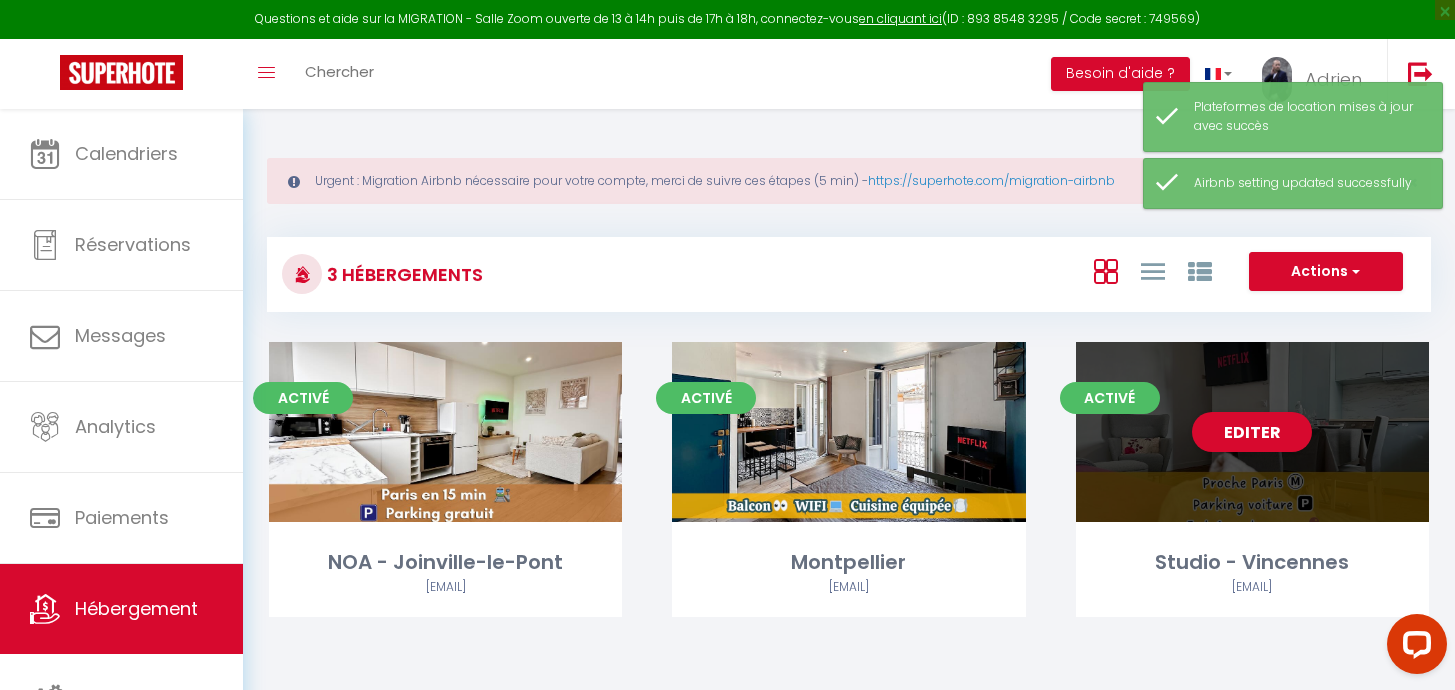click on "Editer" at bounding box center [1252, 432] 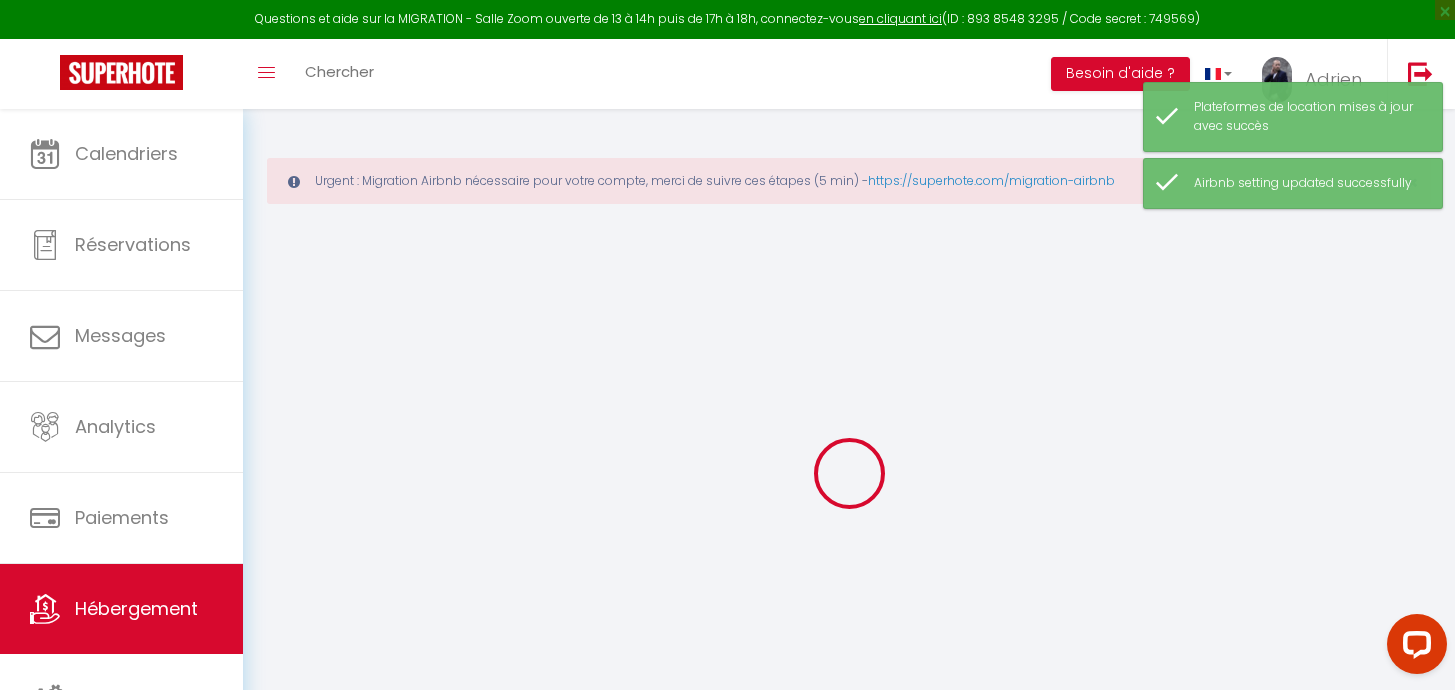 select 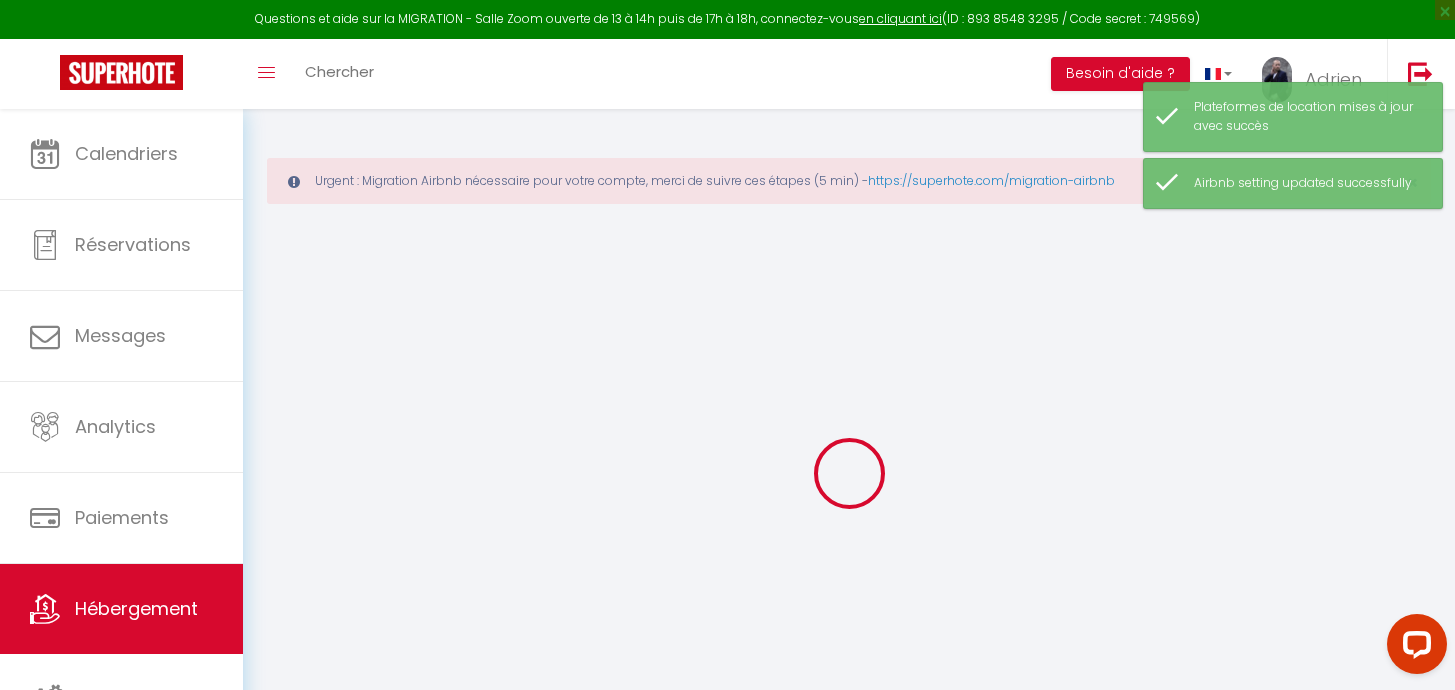 select 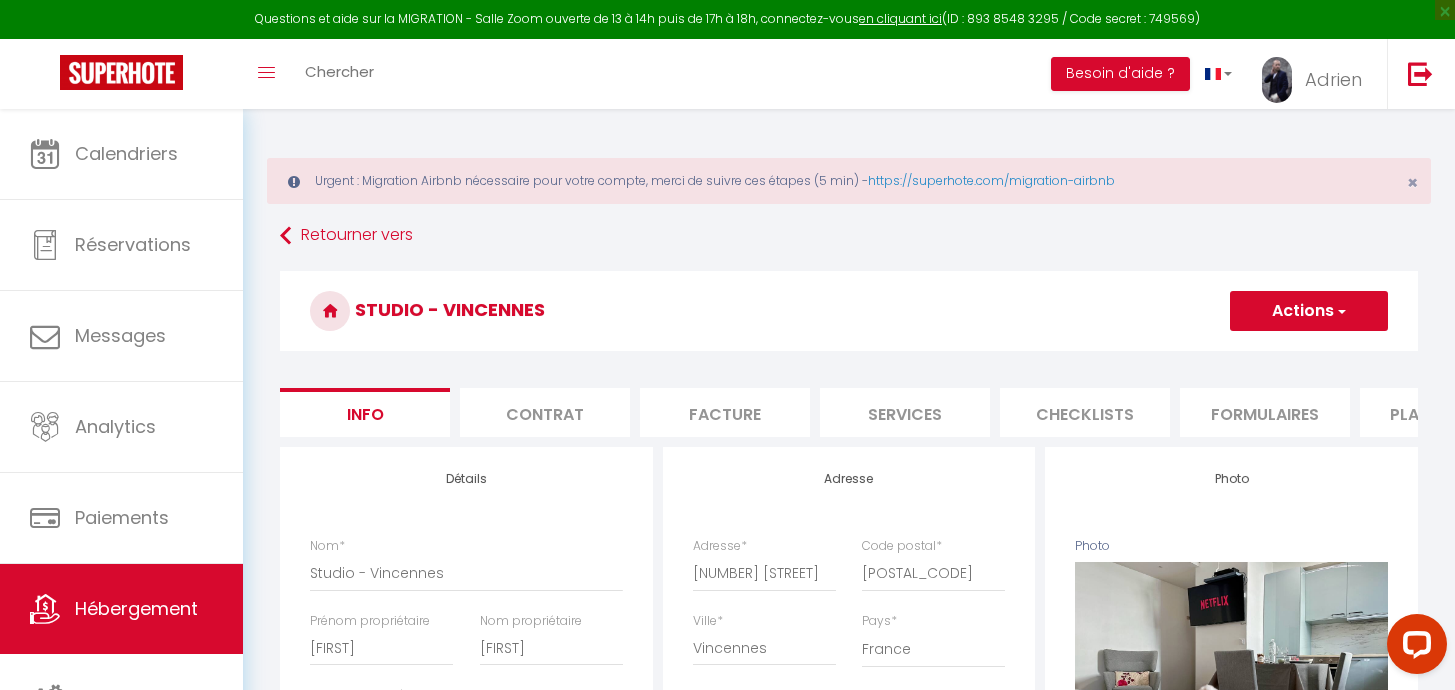 click on "Plateformes" at bounding box center [1445, 412] 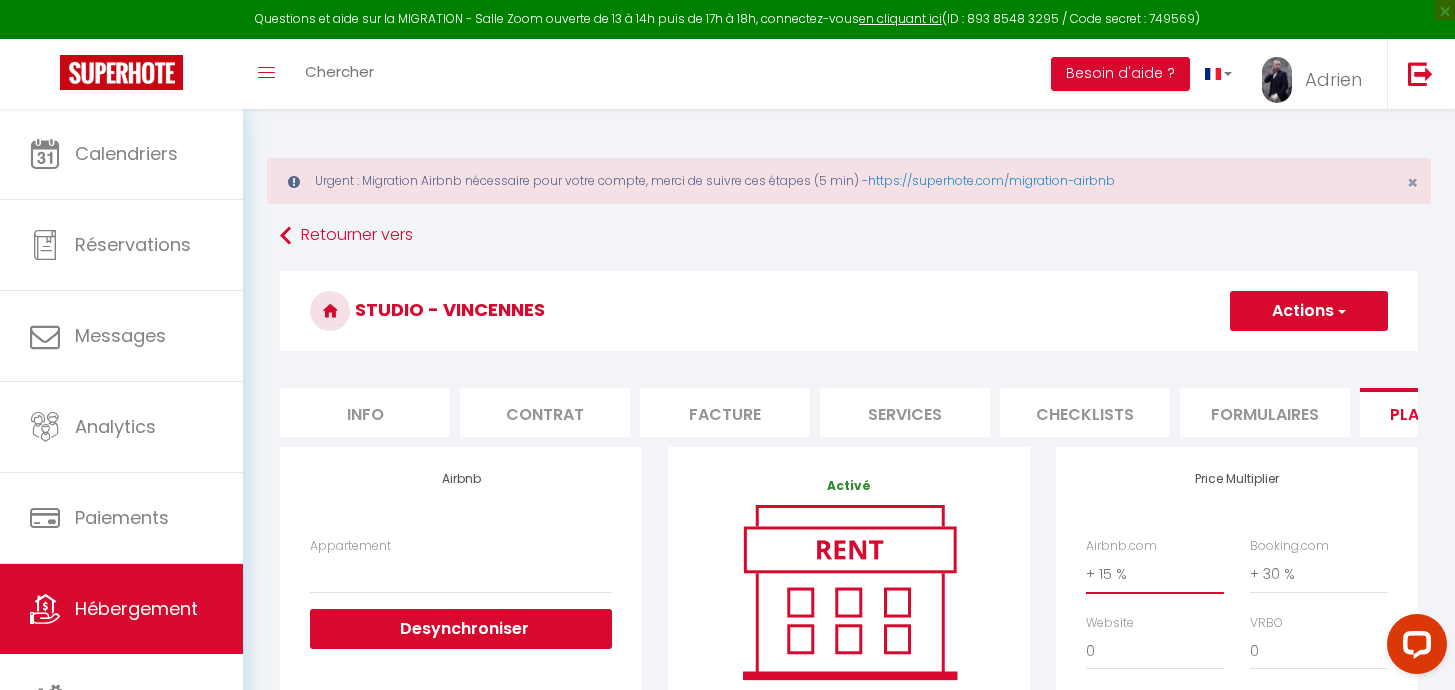 click on "0
+ 1 %
+ 2 %
+ 3 %
+ 4 %
+ 5 %
+ 6 %
+ 7 %
+ 8 %
+ 9 %" at bounding box center [1155, 574] 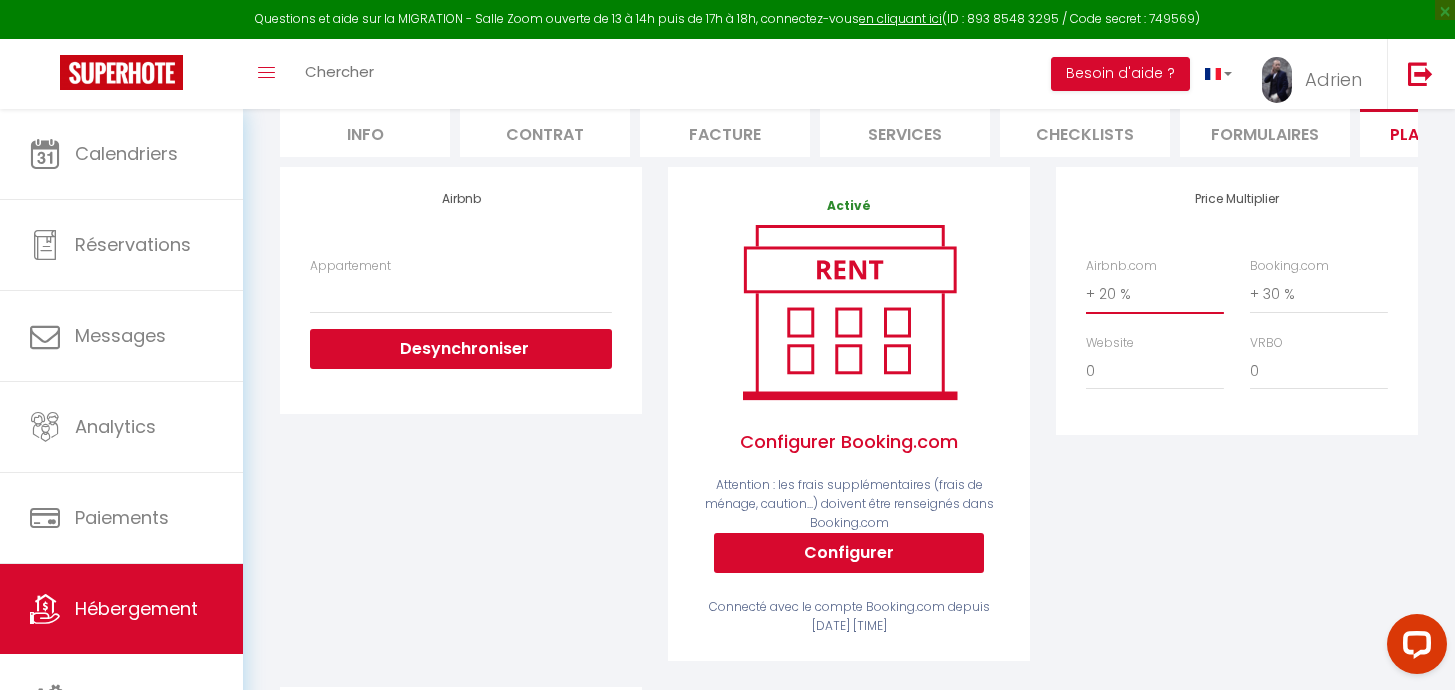 scroll, scrollTop: 0, scrollLeft: 0, axis: both 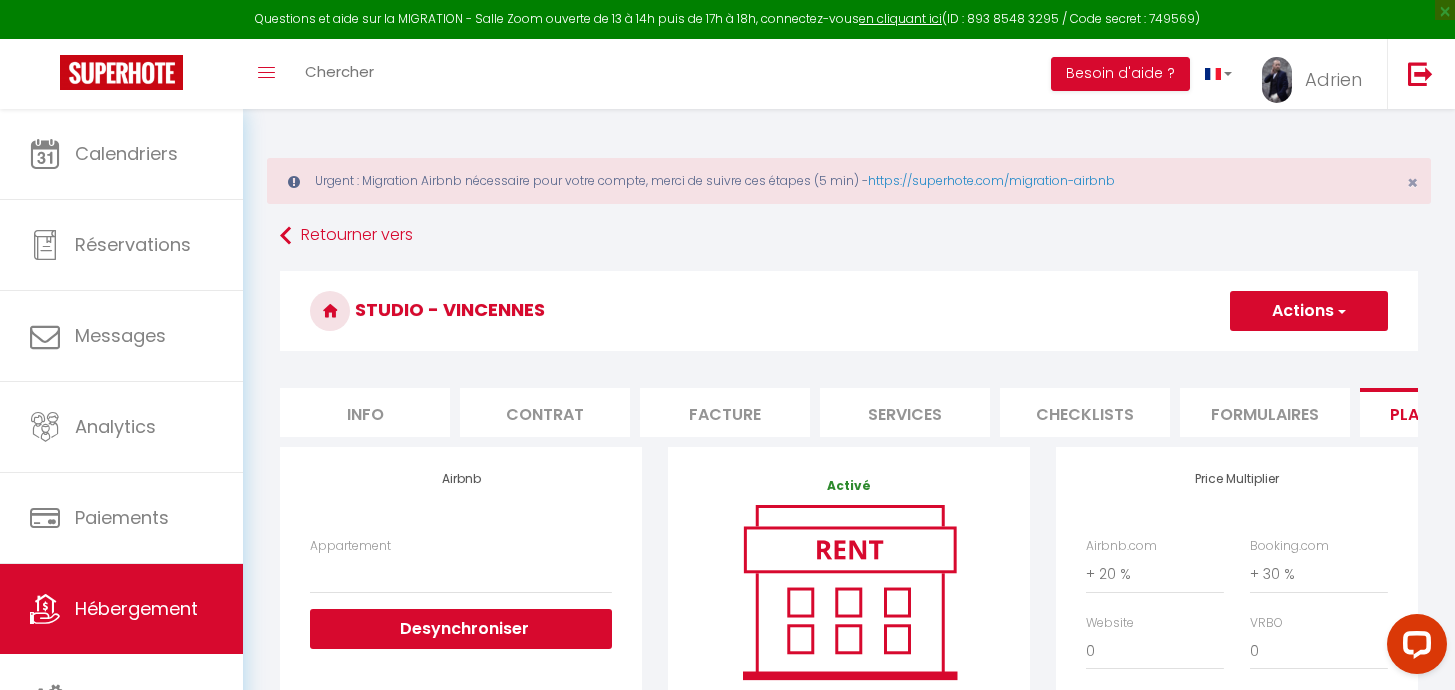 click on "Actions" at bounding box center [1309, 311] 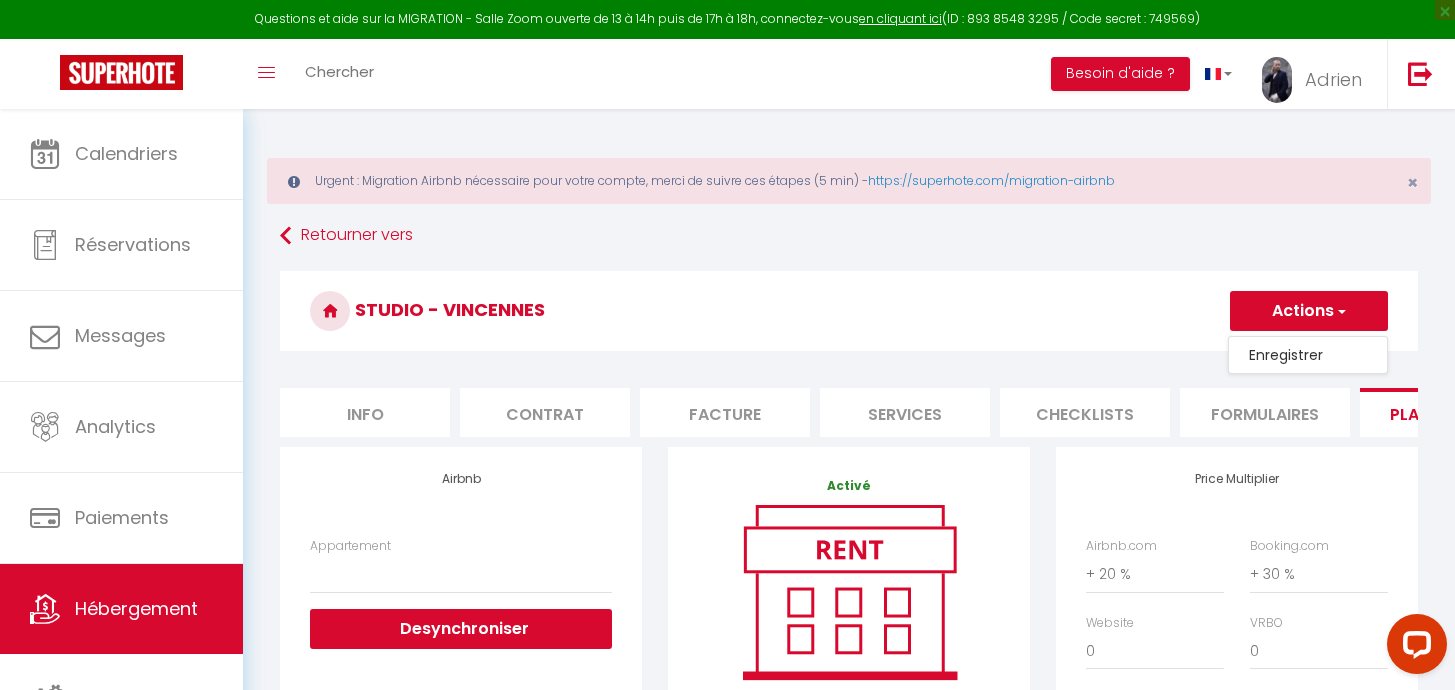 click on "Enregistrer" at bounding box center [1308, 355] 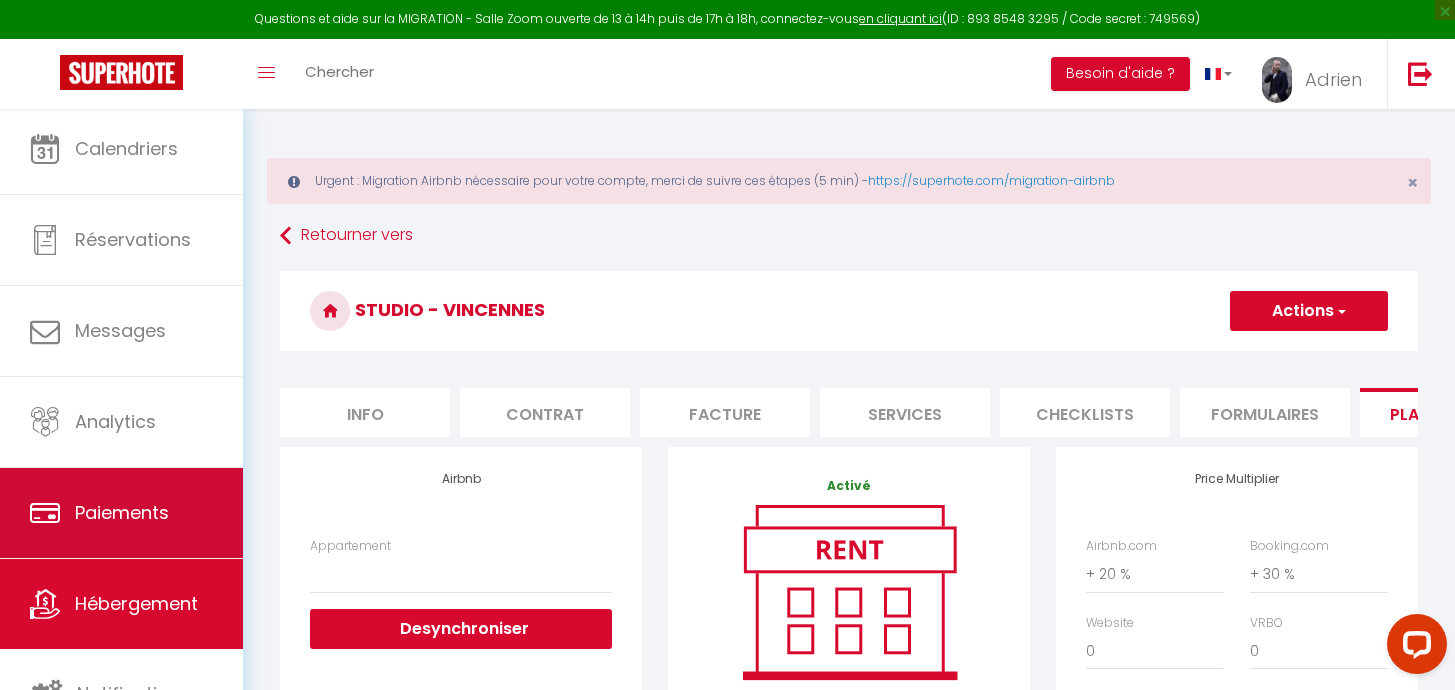 scroll, scrollTop: 12, scrollLeft: 0, axis: vertical 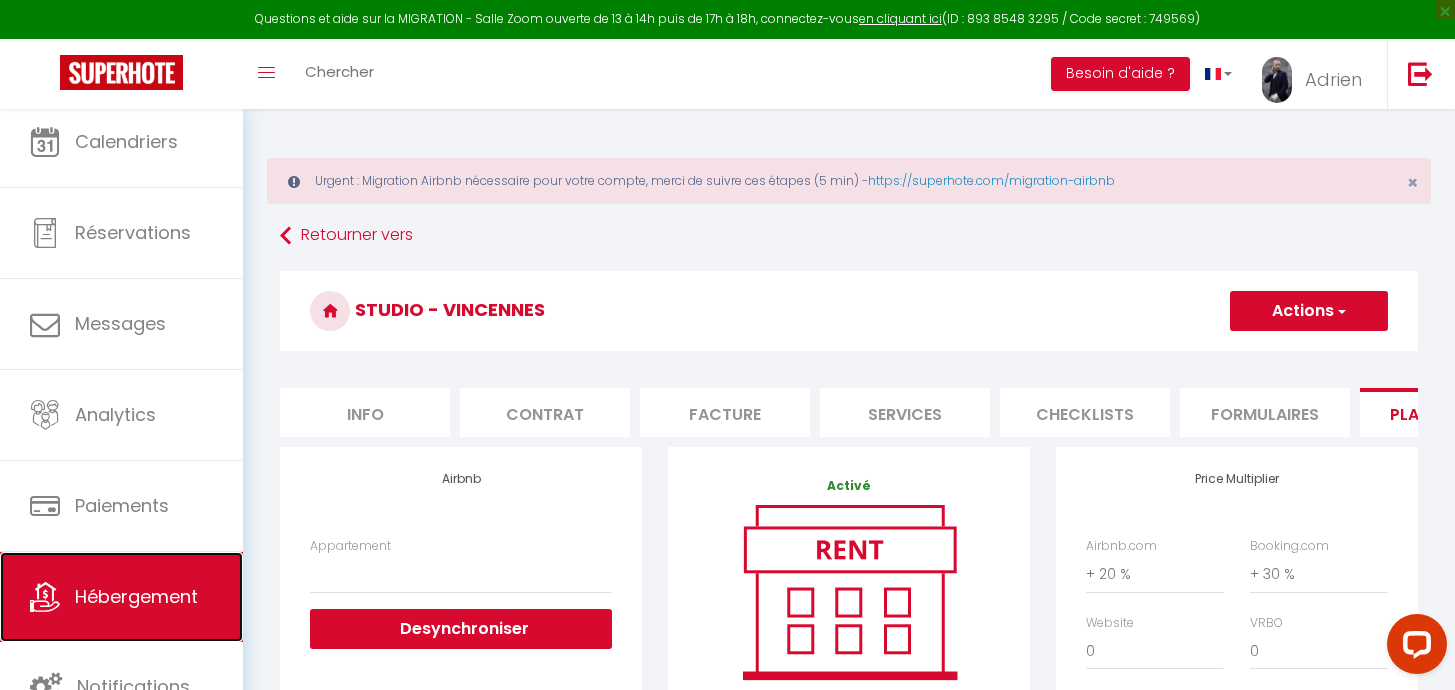 click on "Hébergement" at bounding box center [136, 596] 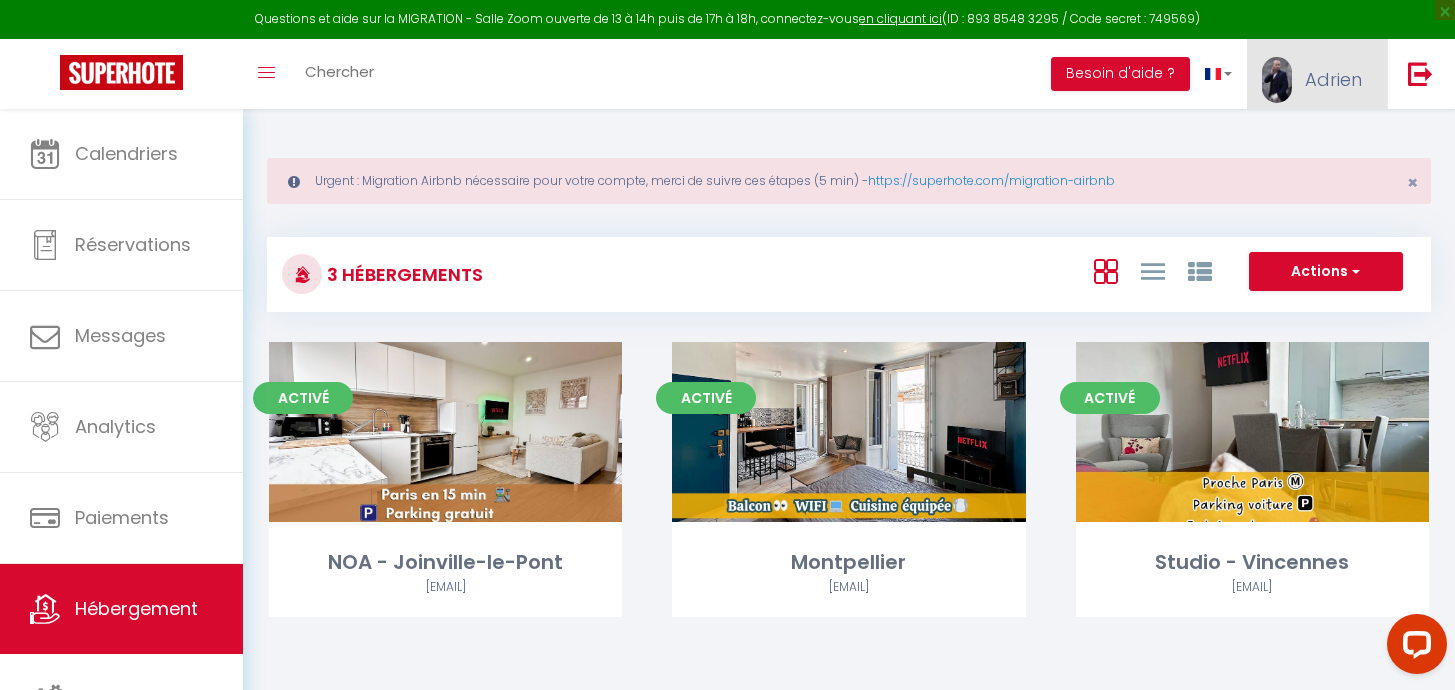 click on "Adrien" at bounding box center (1333, 79) 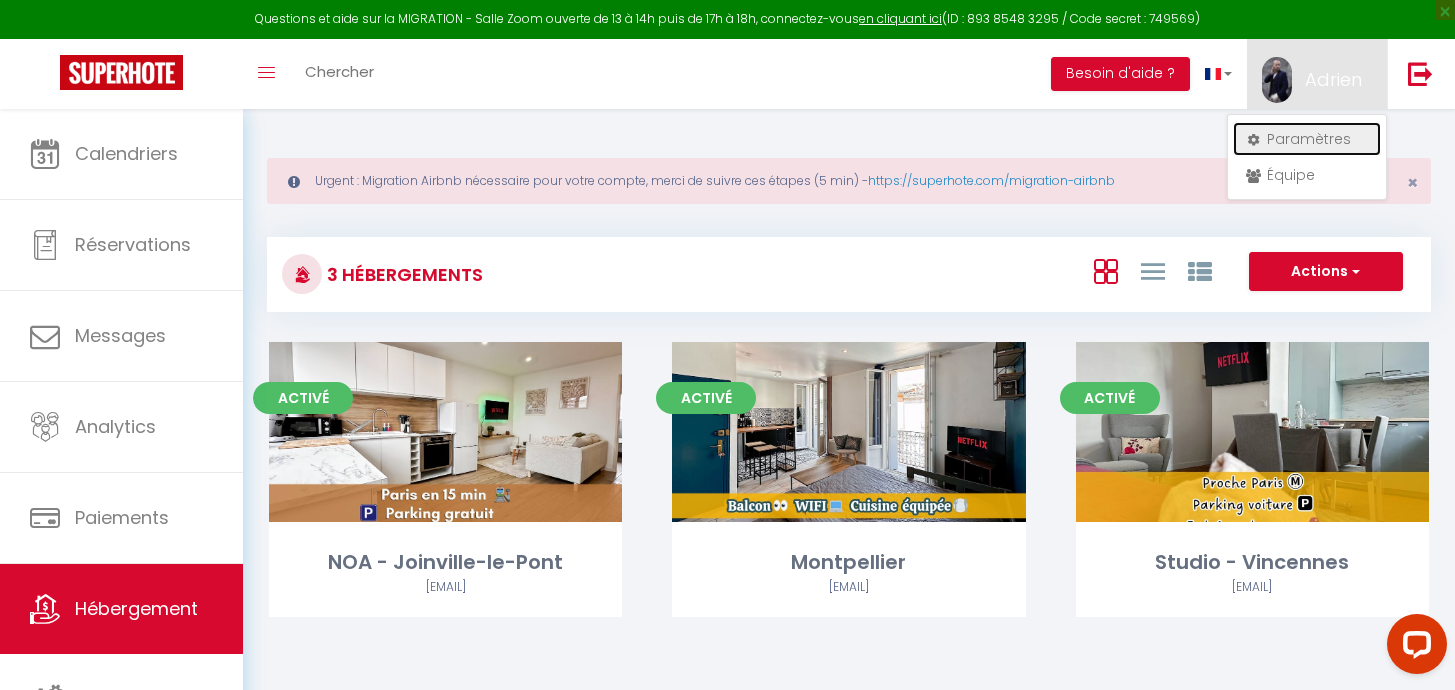 click on "Paramètres" at bounding box center (1307, 139) 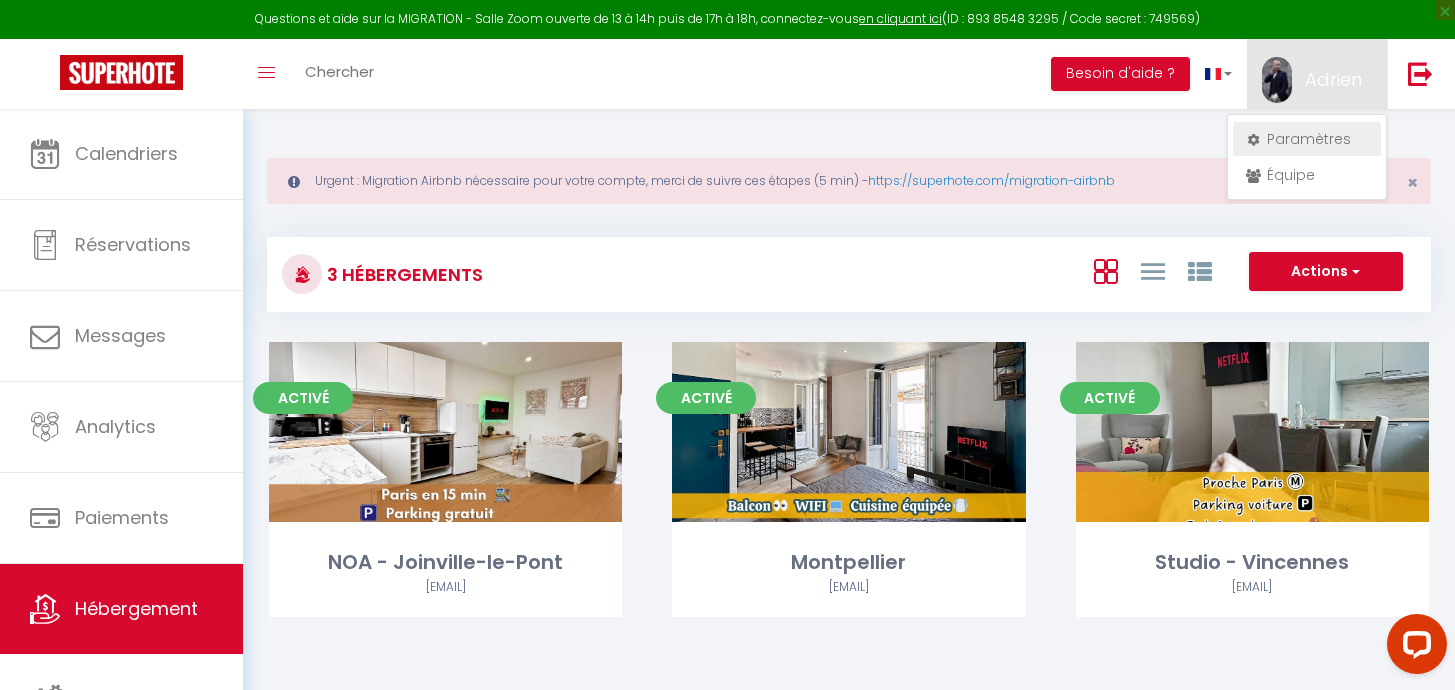 select on "fr" 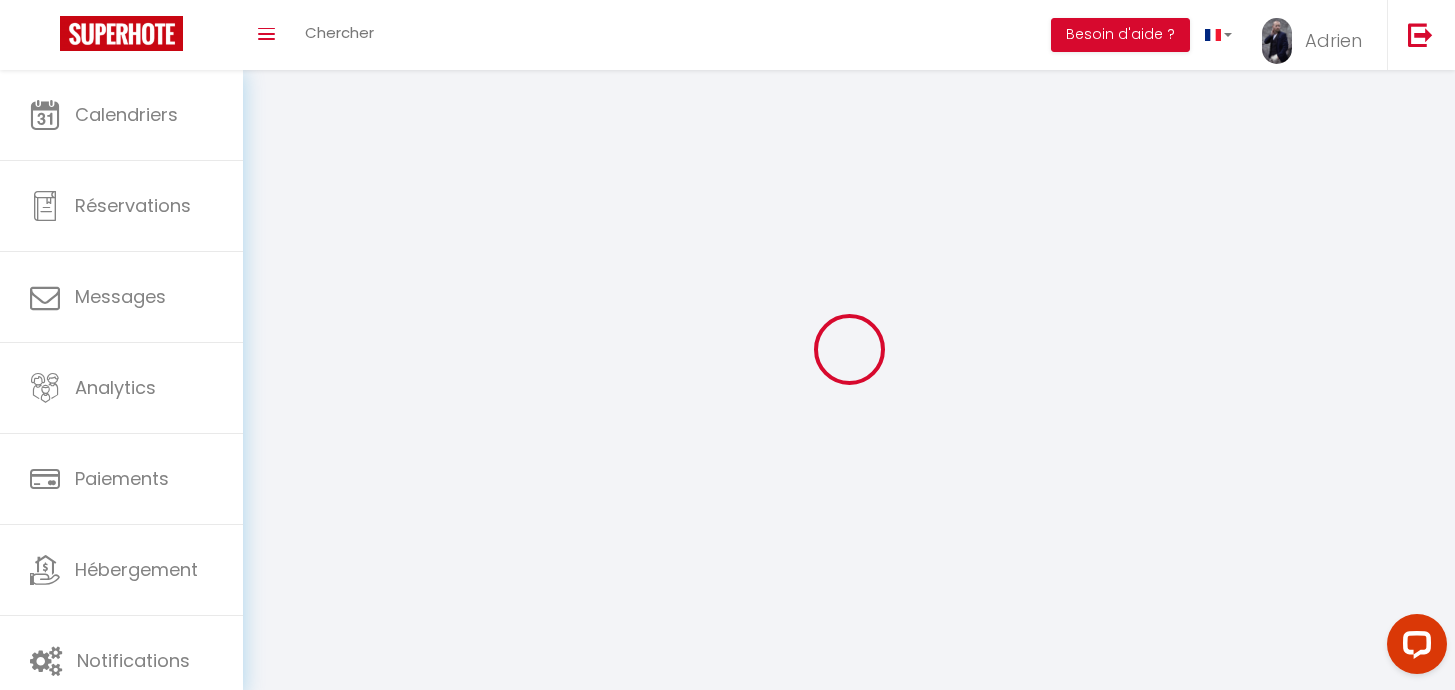 type on "Adrien" 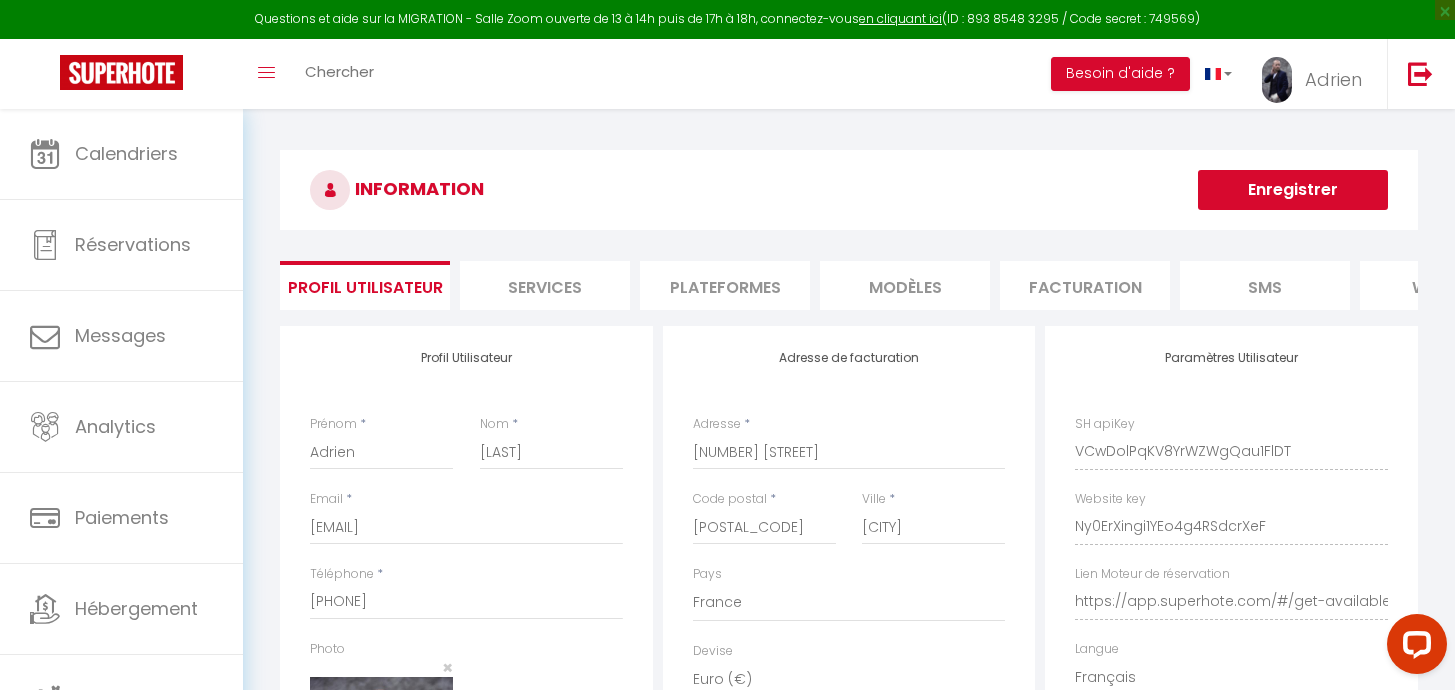 drag, startPoint x: 726, startPoint y: 220, endPoint x: 726, endPoint y: 231, distance: 11 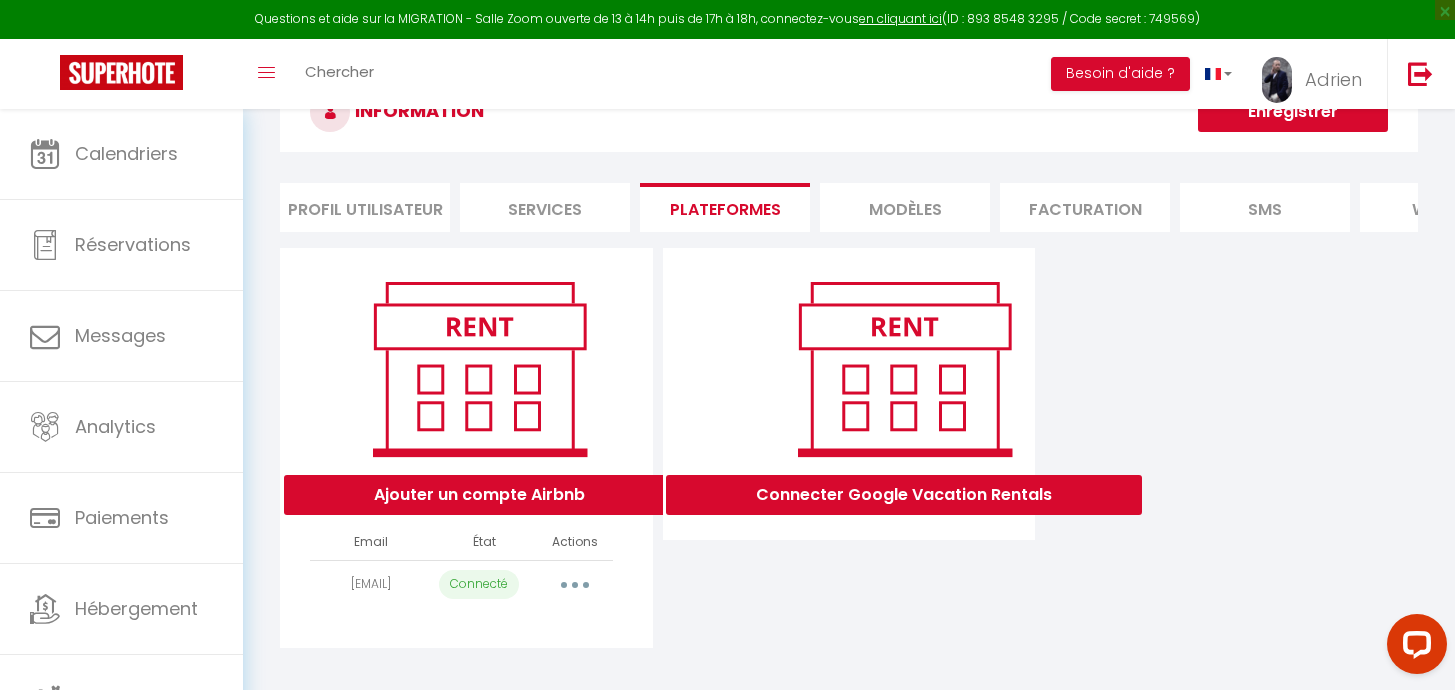 scroll, scrollTop: 112, scrollLeft: 0, axis: vertical 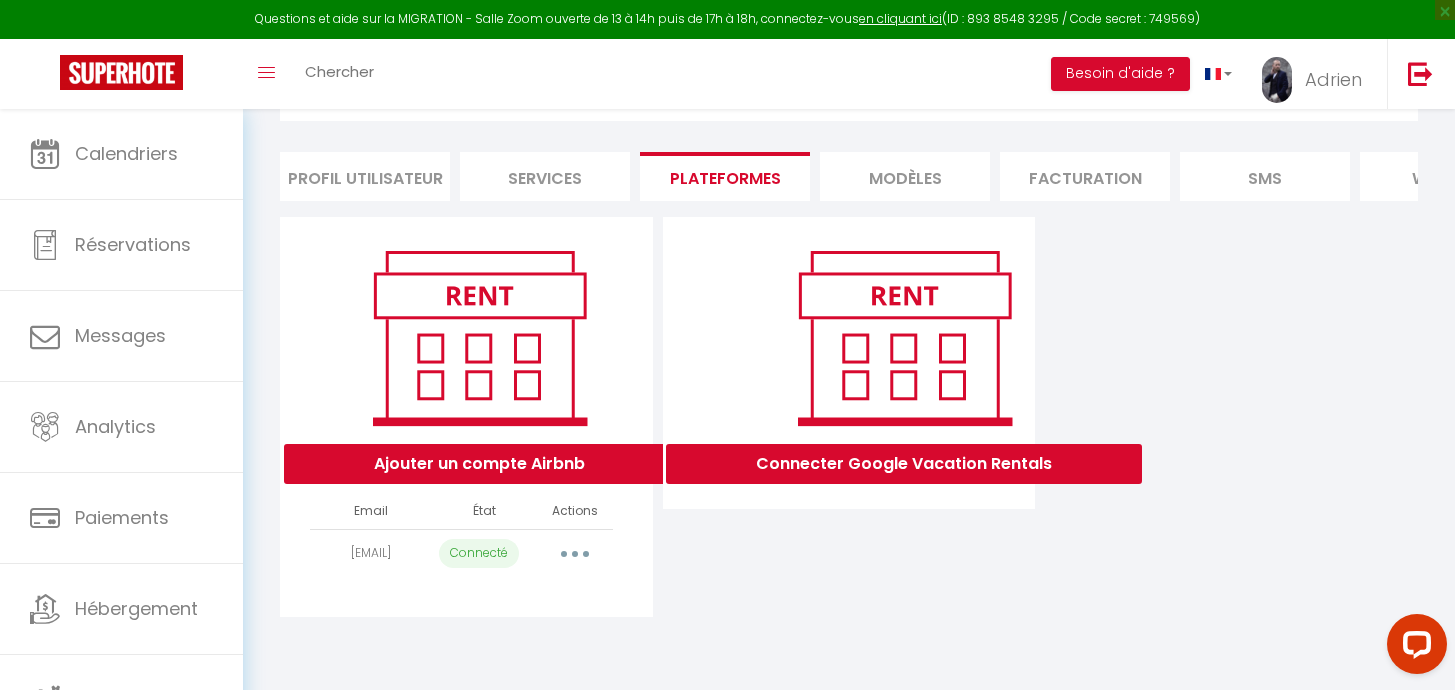 click at bounding box center (575, 554) 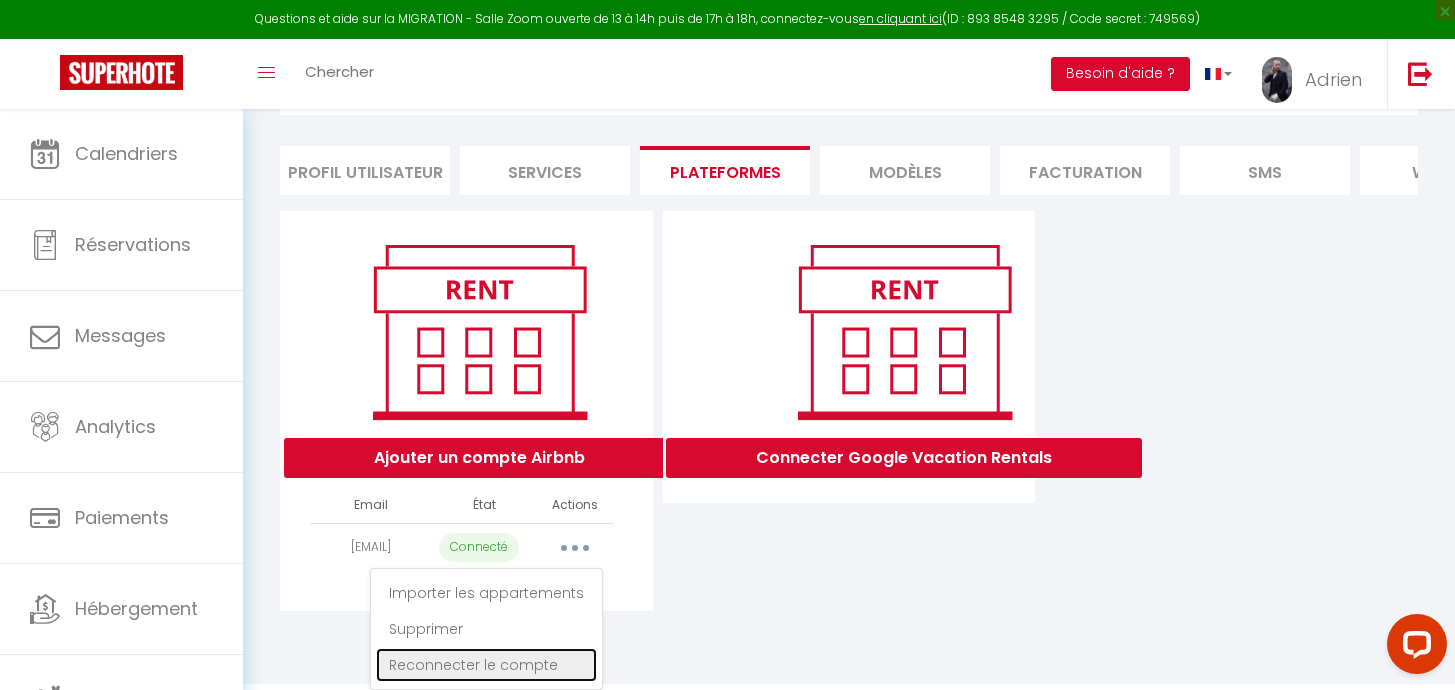 click on "Reconnecter le compte" at bounding box center [486, 665] 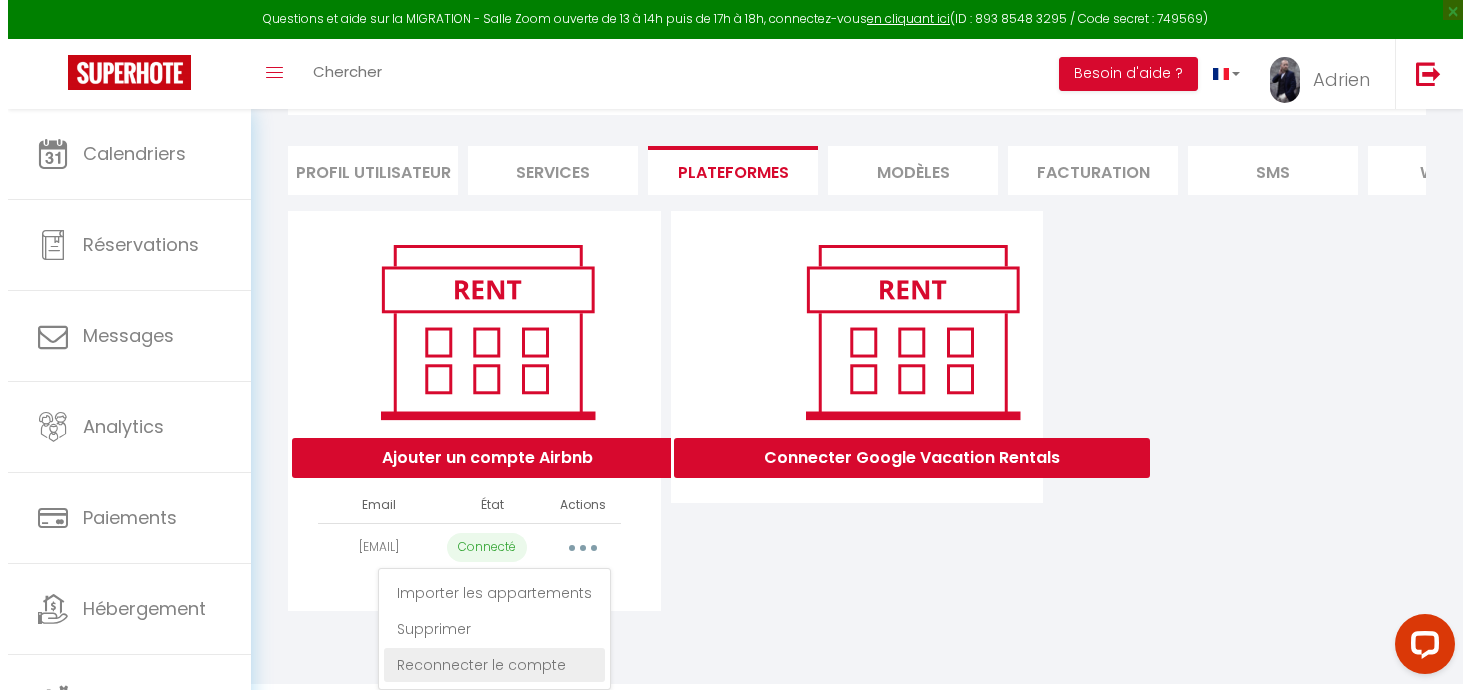 scroll, scrollTop: 114, scrollLeft: 0, axis: vertical 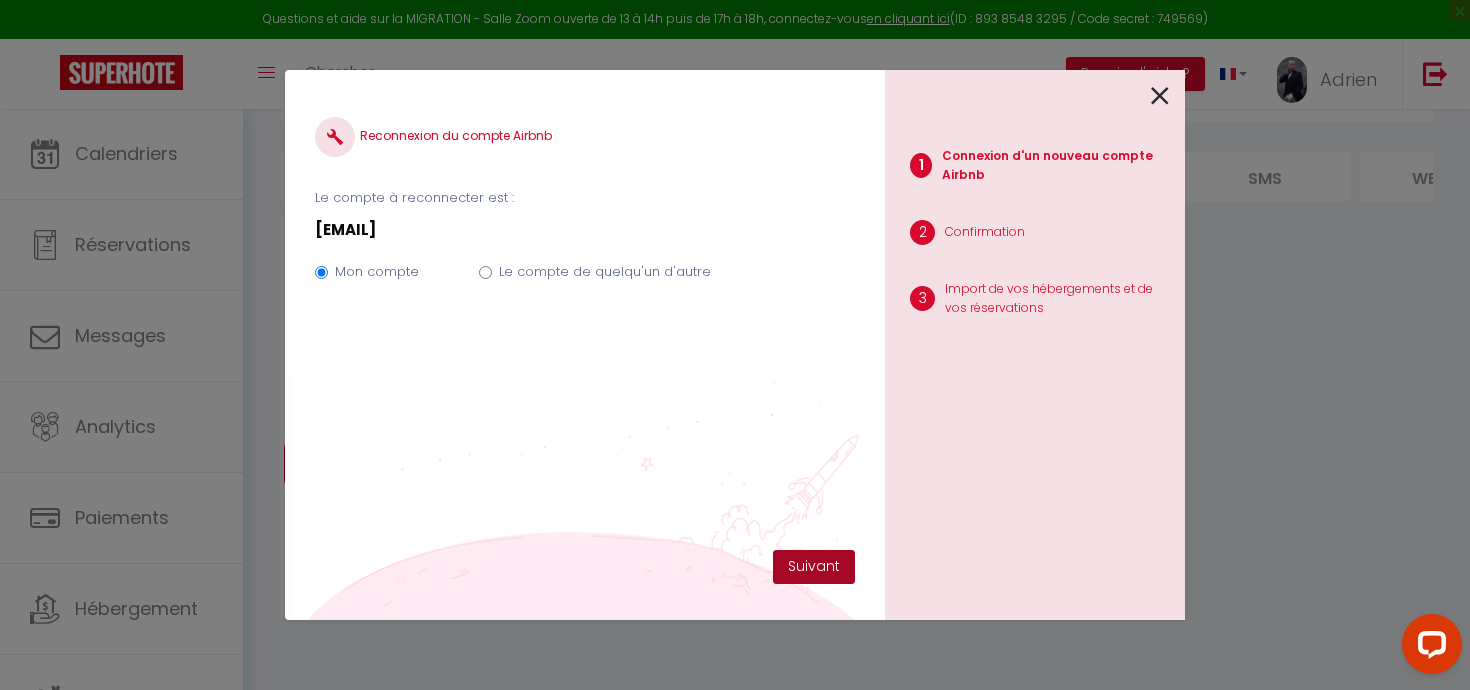 click on "Suivant" at bounding box center (814, 567) 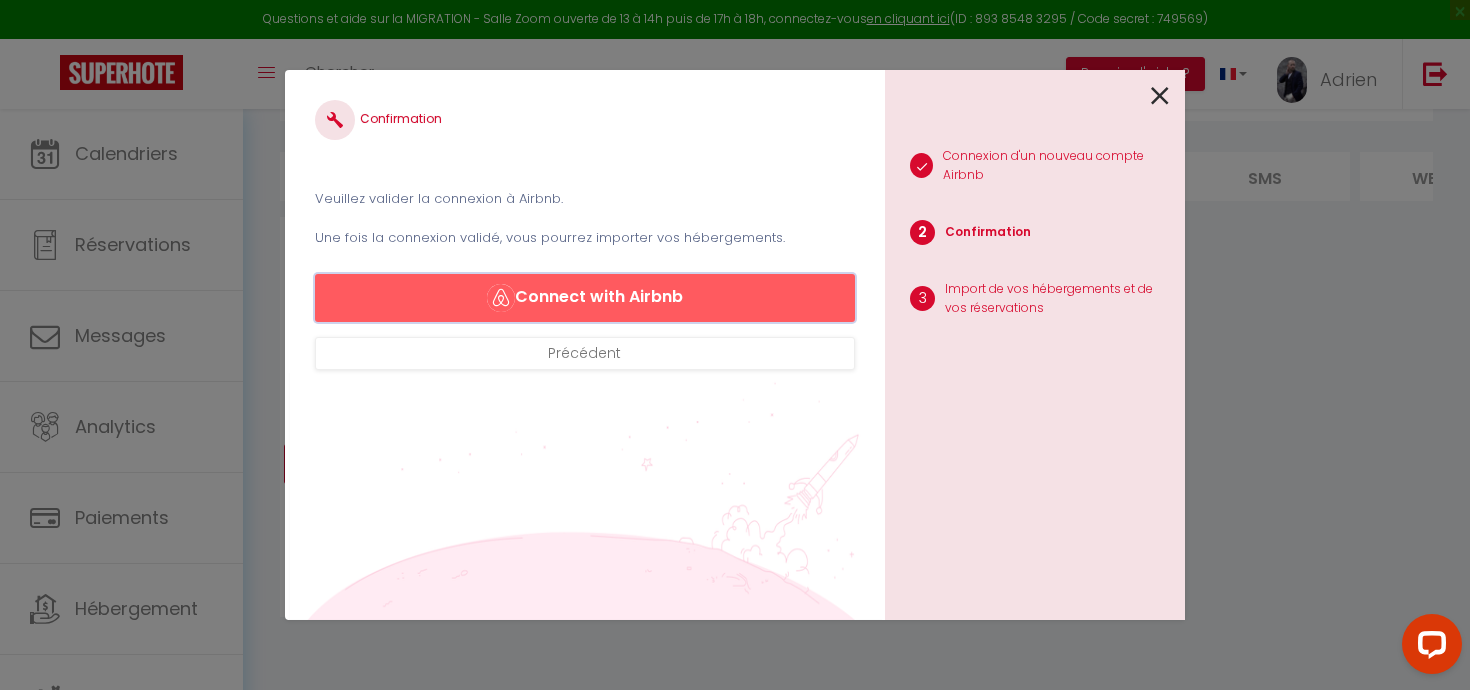 click on "Connect with Airbnb" at bounding box center (585, 298) 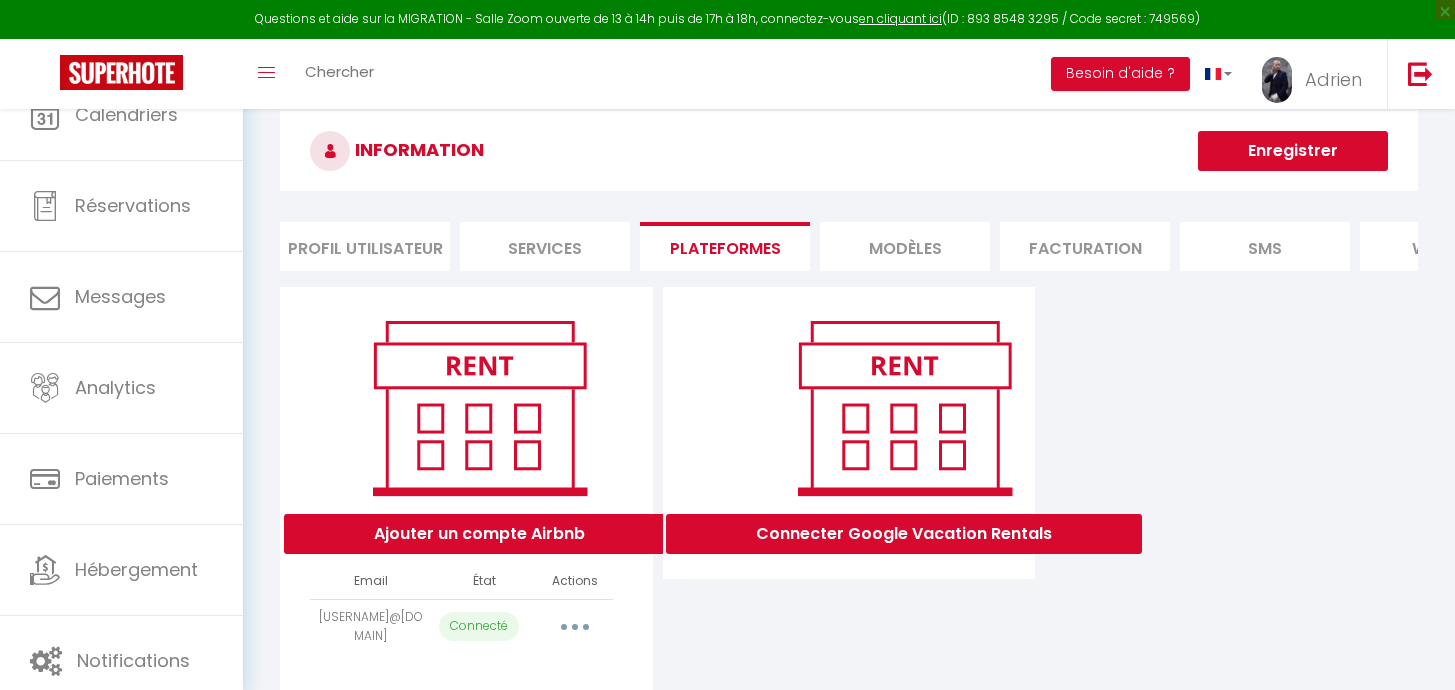 select on "[POSTAL_CODE]" 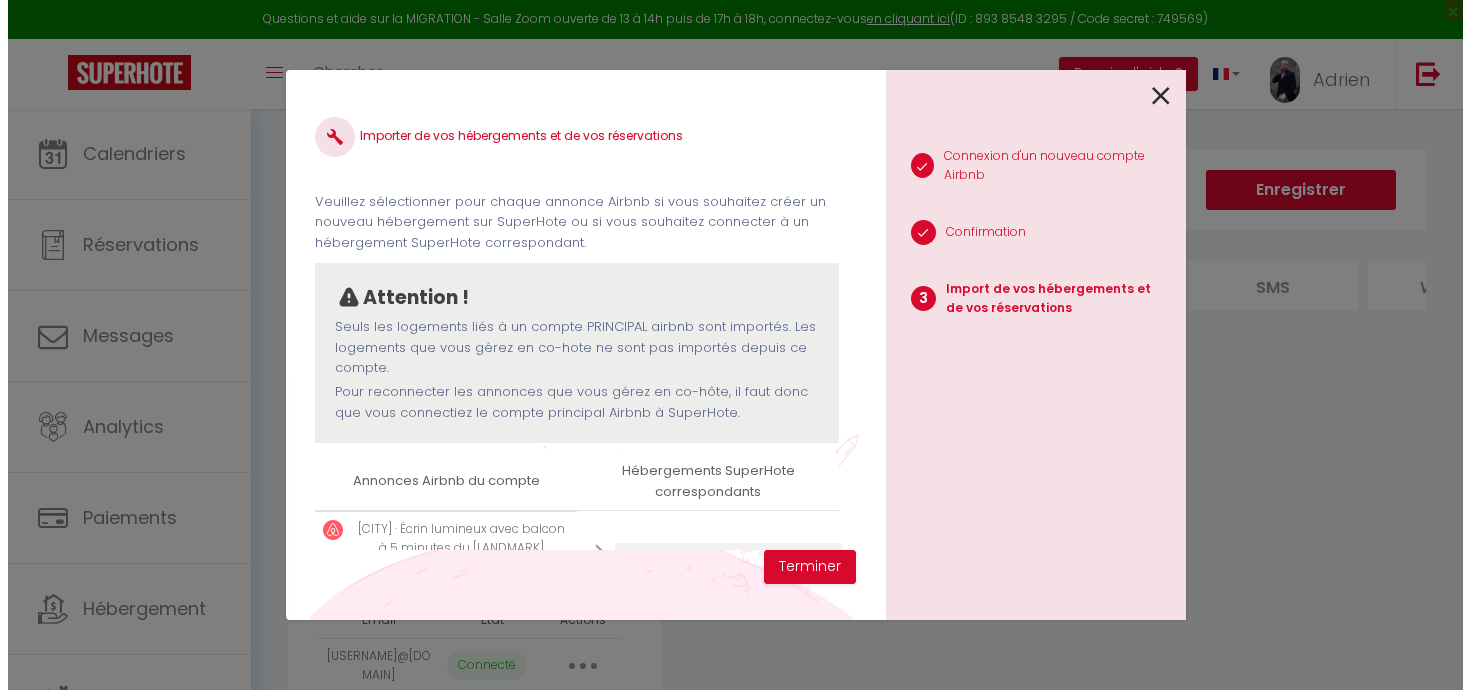 scroll, scrollTop: 0, scrollLeft: 0, axis: both 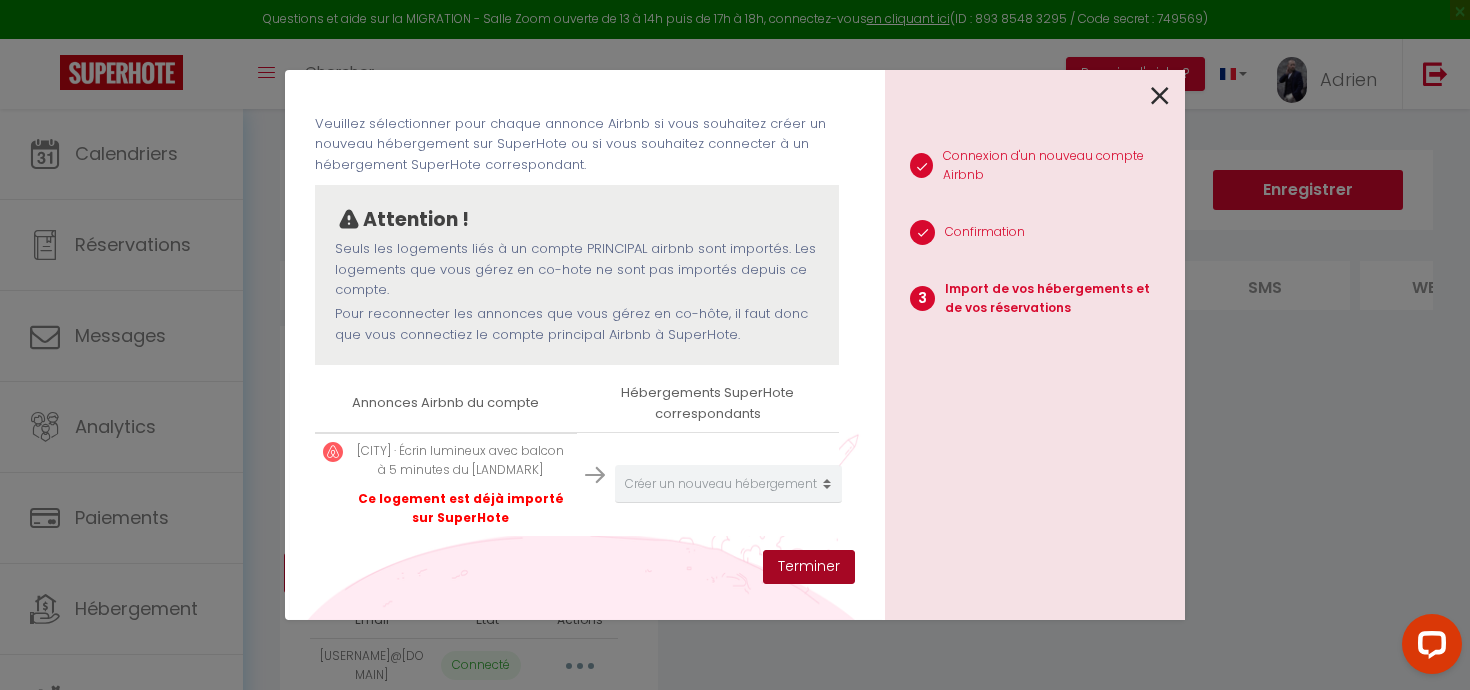 drag, startPoint x: 797, startPoint y: 574, endPoint x: 797, endPoint y: 554, distance: 20 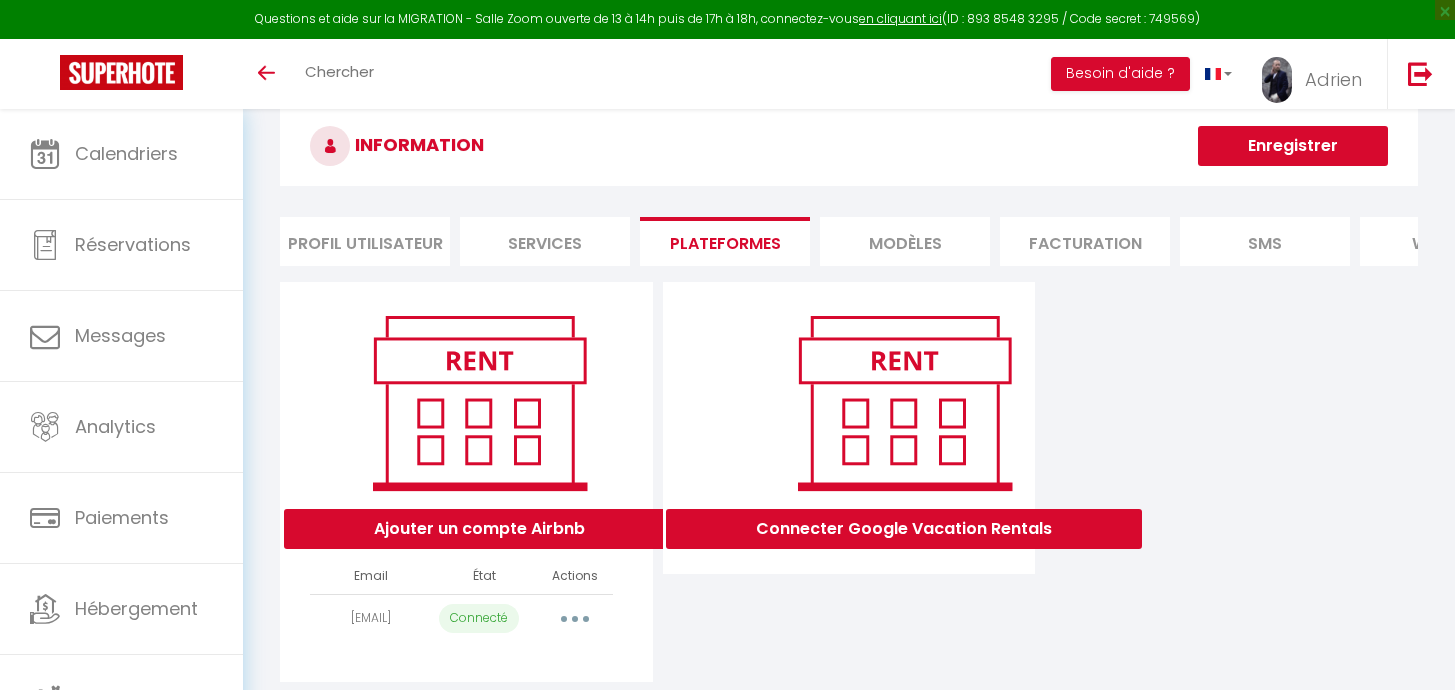 scroll, scrollTop: 114, scrollLeft: 0, axis: vertical 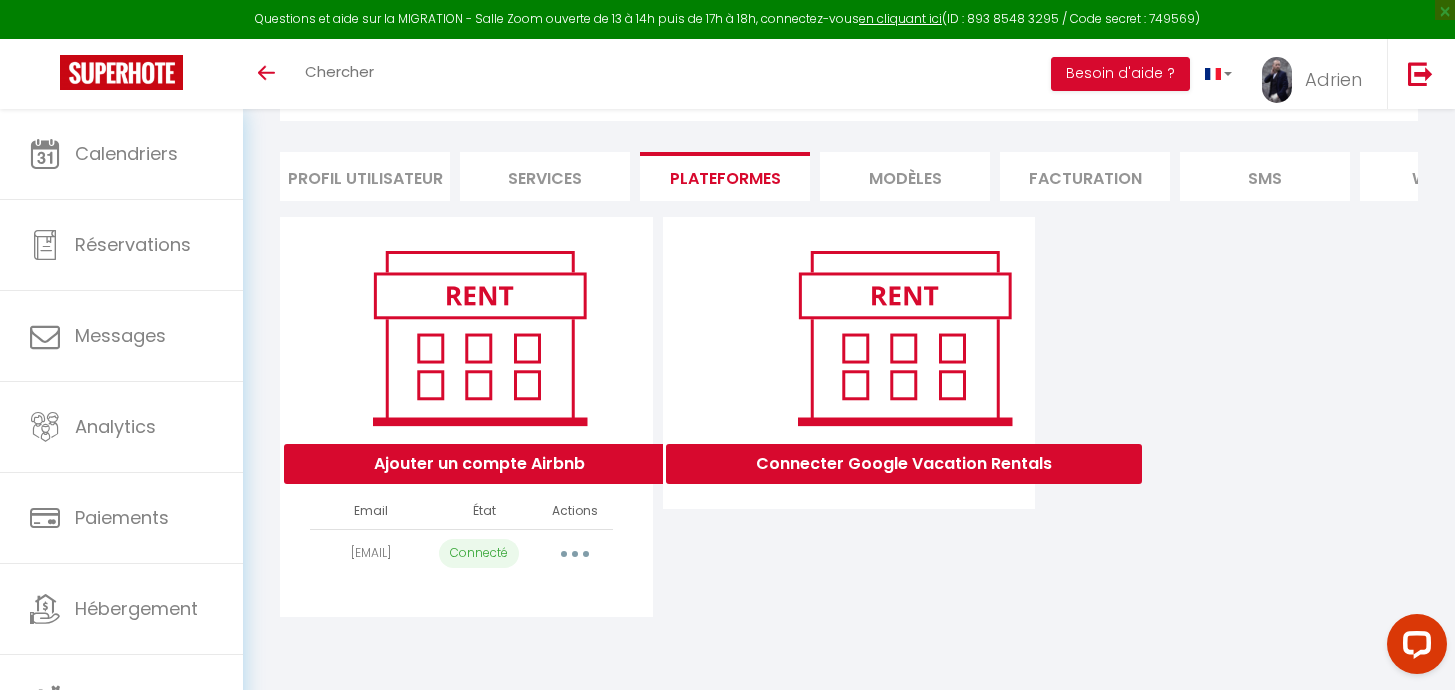 click at bounding box center [575, 554] 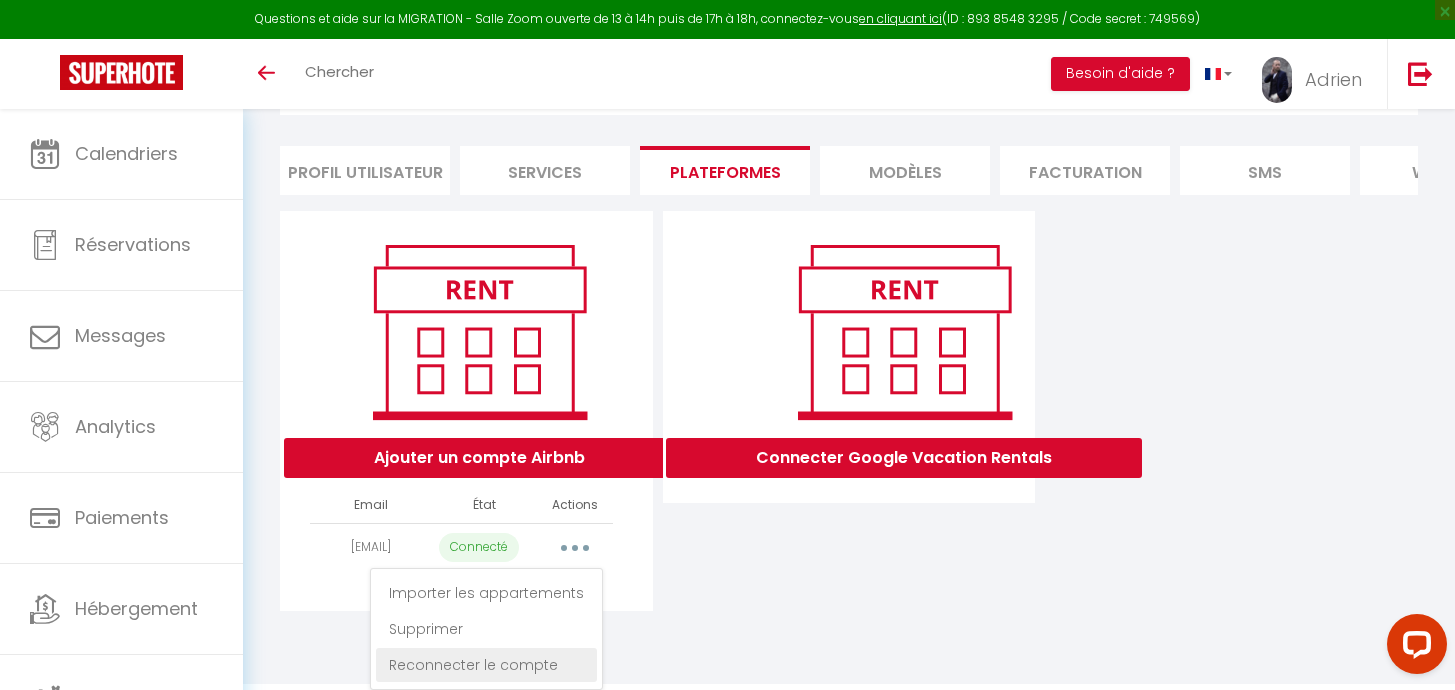 scroll, scrollTop: 133, scrollLeft: 0, axis: vertical 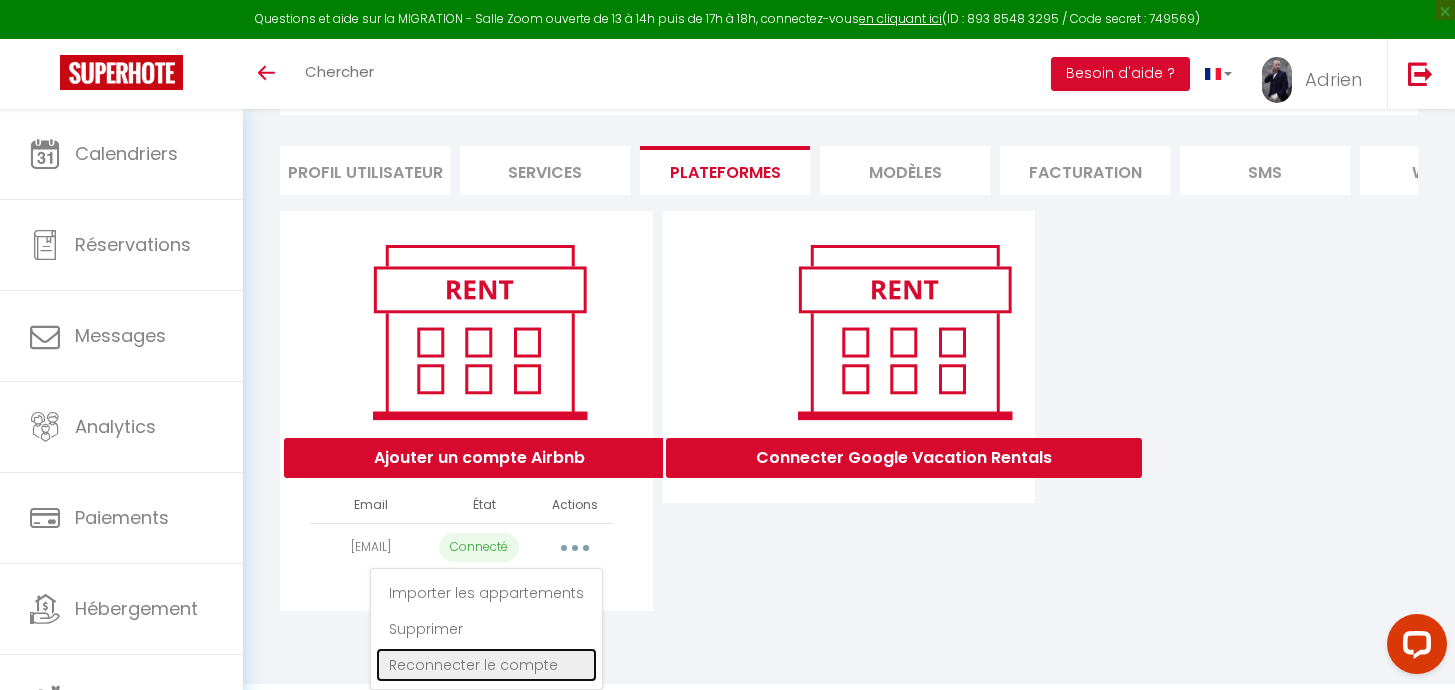 click on "Reconnecter le compte" at bounding box center (486, 665) 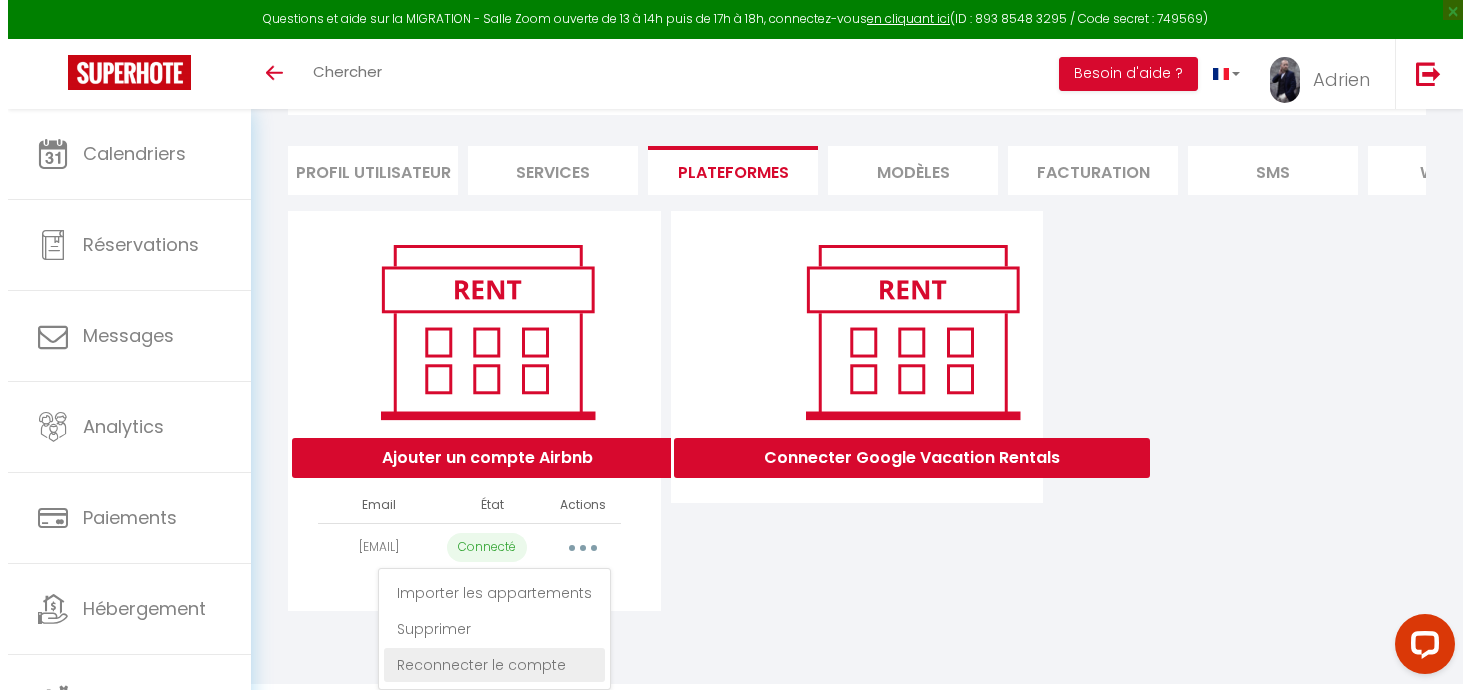 scroll, scrollTop: 114, scrollLeft: 0, axis: vertical 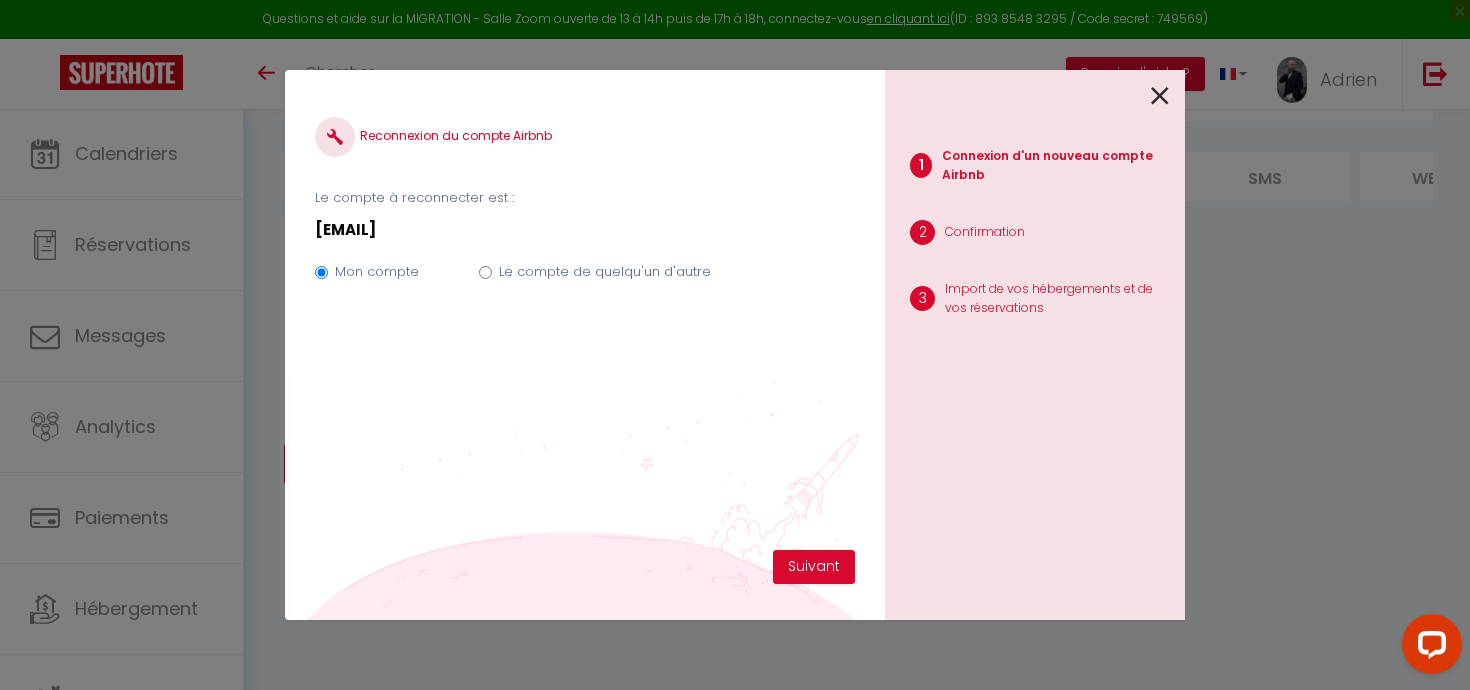 click on "Le compte de quelqu'un d'autre" at bounding box center (485, 272) 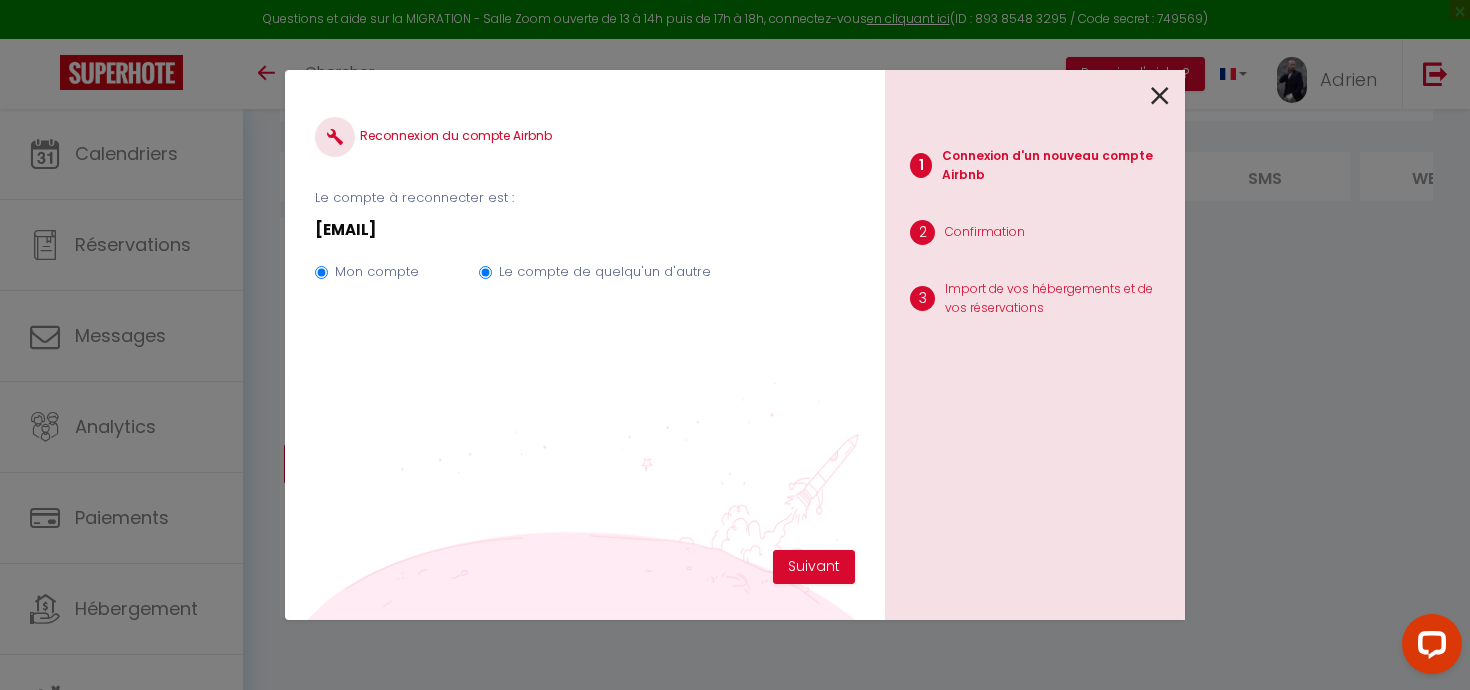 radio on "false" 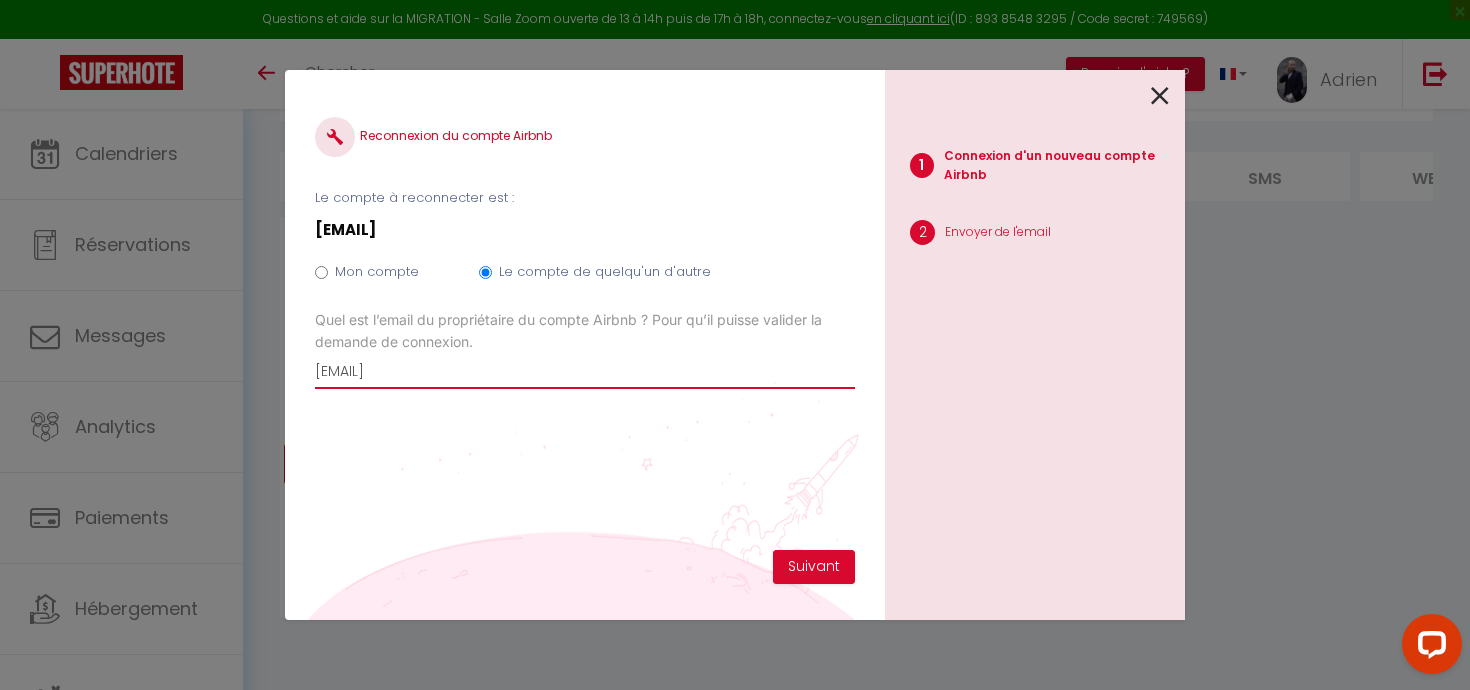 click on "[EMAIL]" at bounding box center (585, 371) 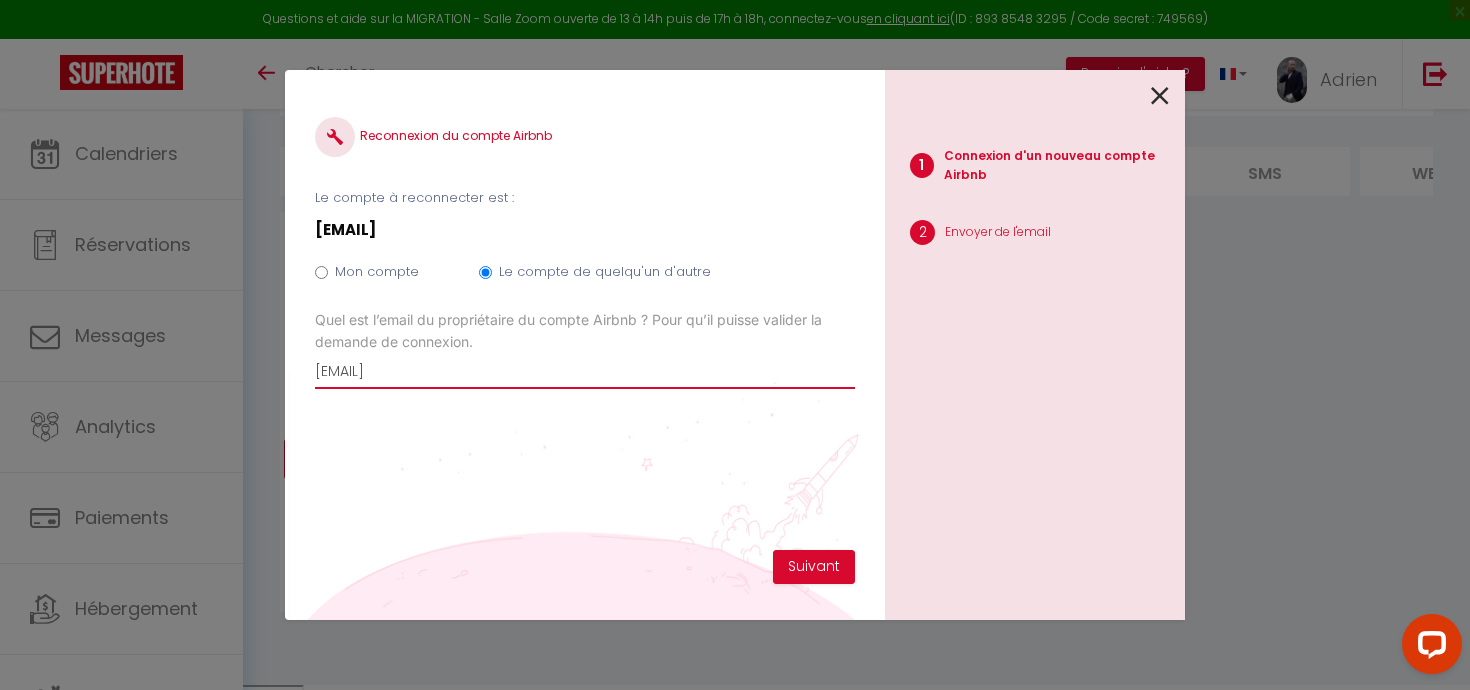 click on "[EMAIL]" at bounding box center [585, 371] 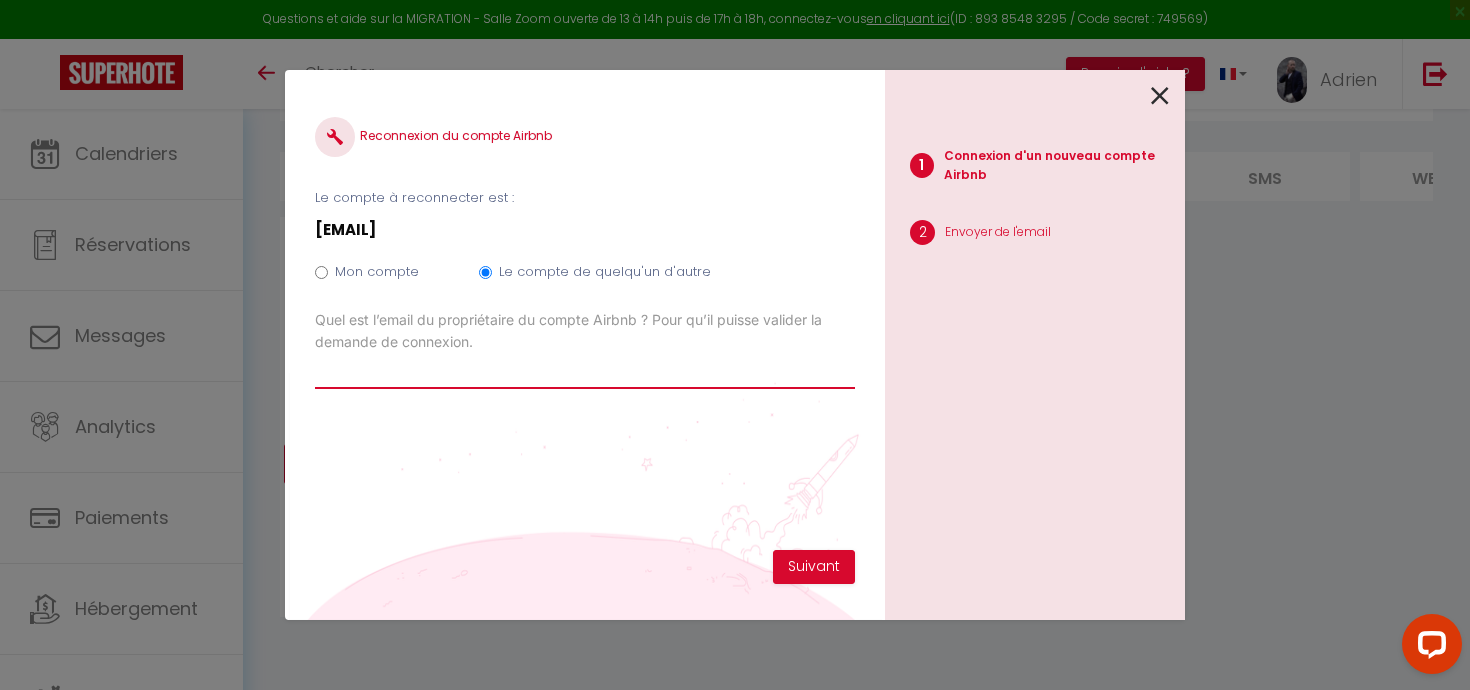 type 